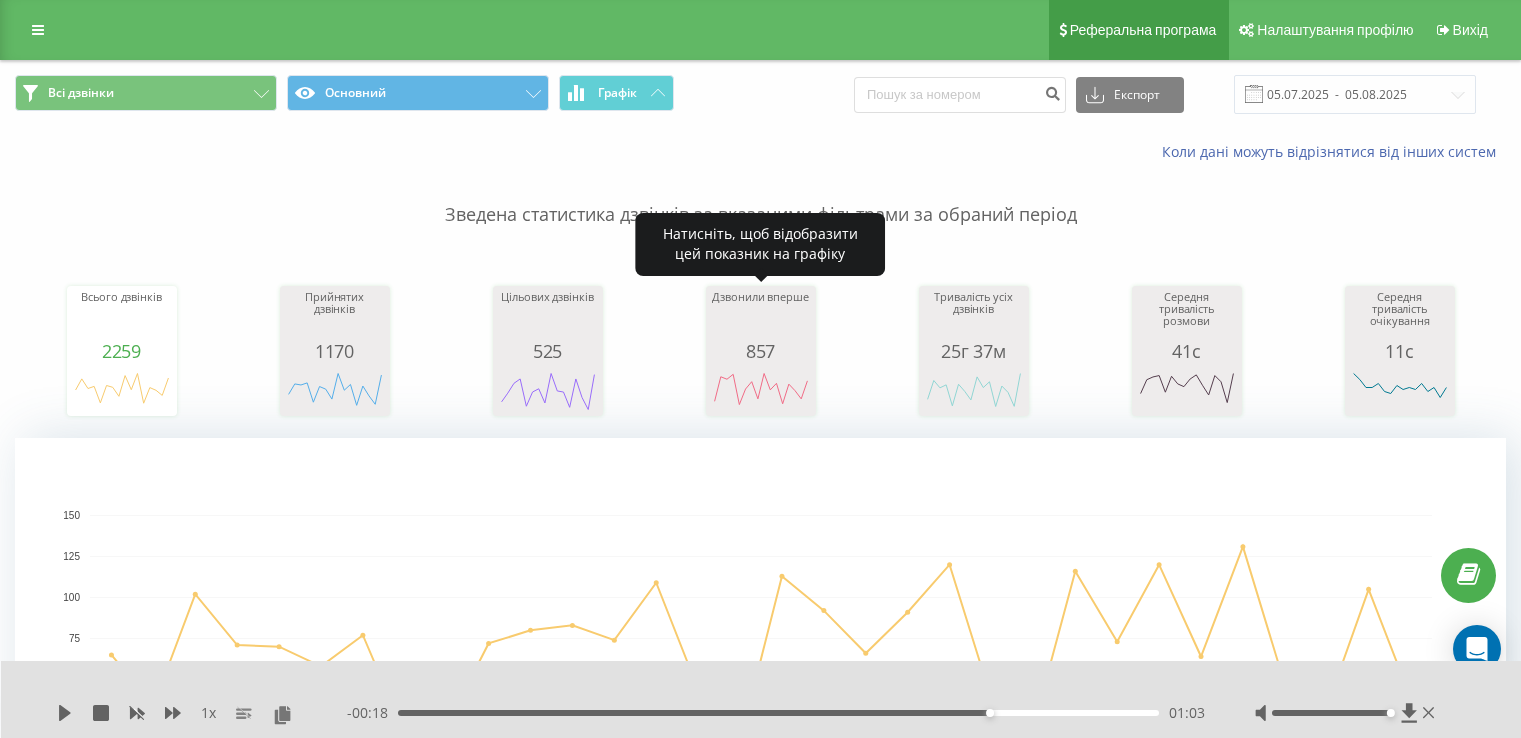 scroll, scrollTop: 0, scrollLeft: 0, axis: both 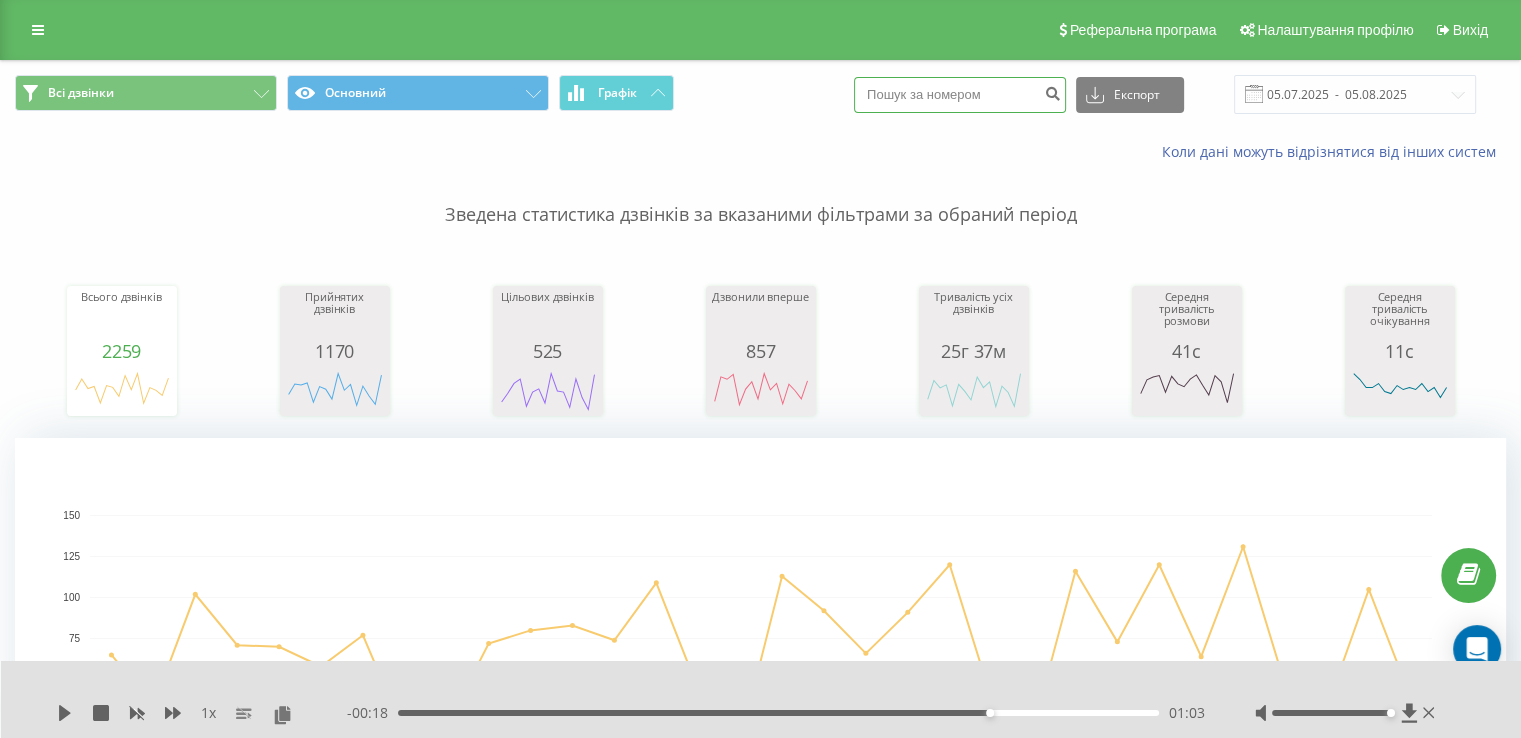 click at bounding box center [960, 95] 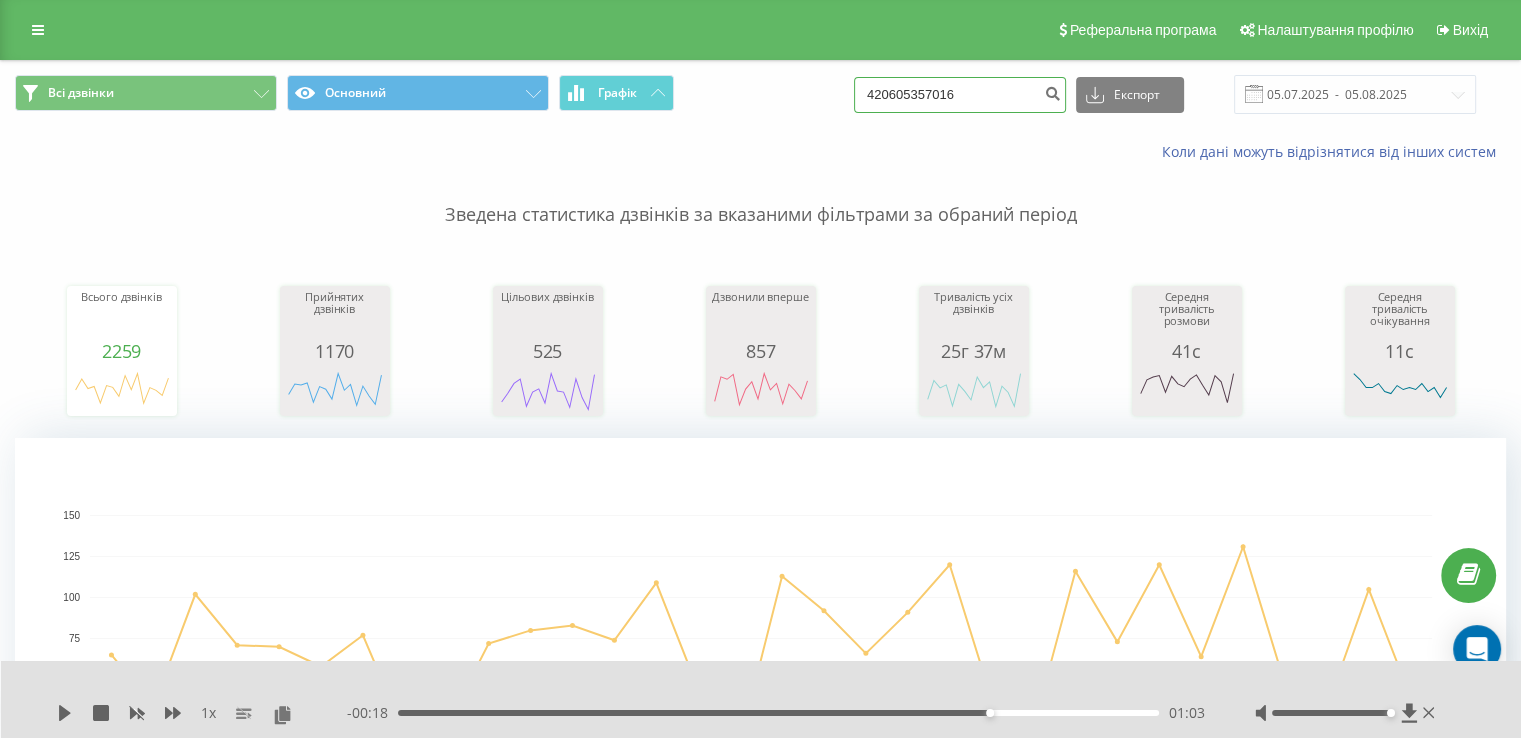 type on "420605357016" 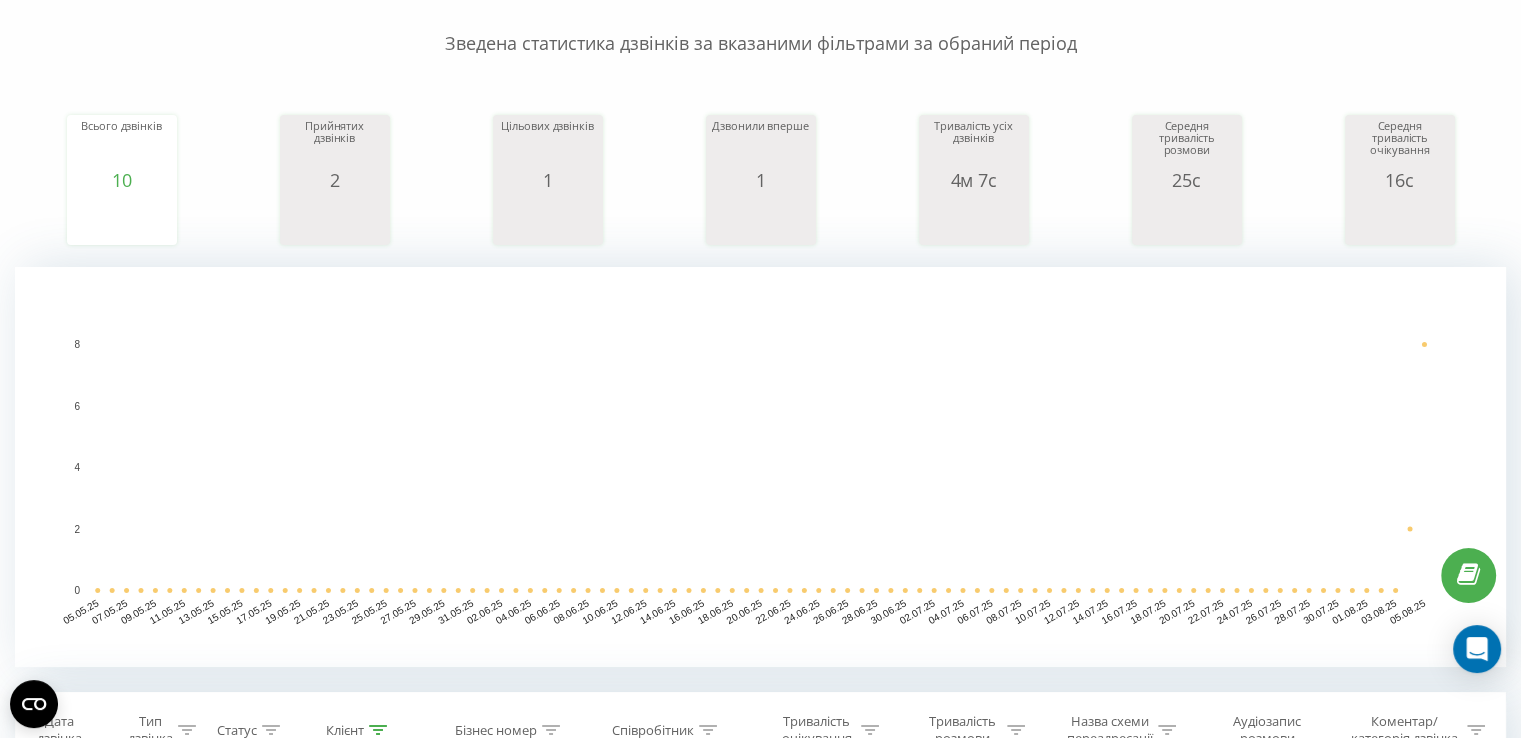scroll, scrollTop: 0, scrollLeft: 0, axis: both 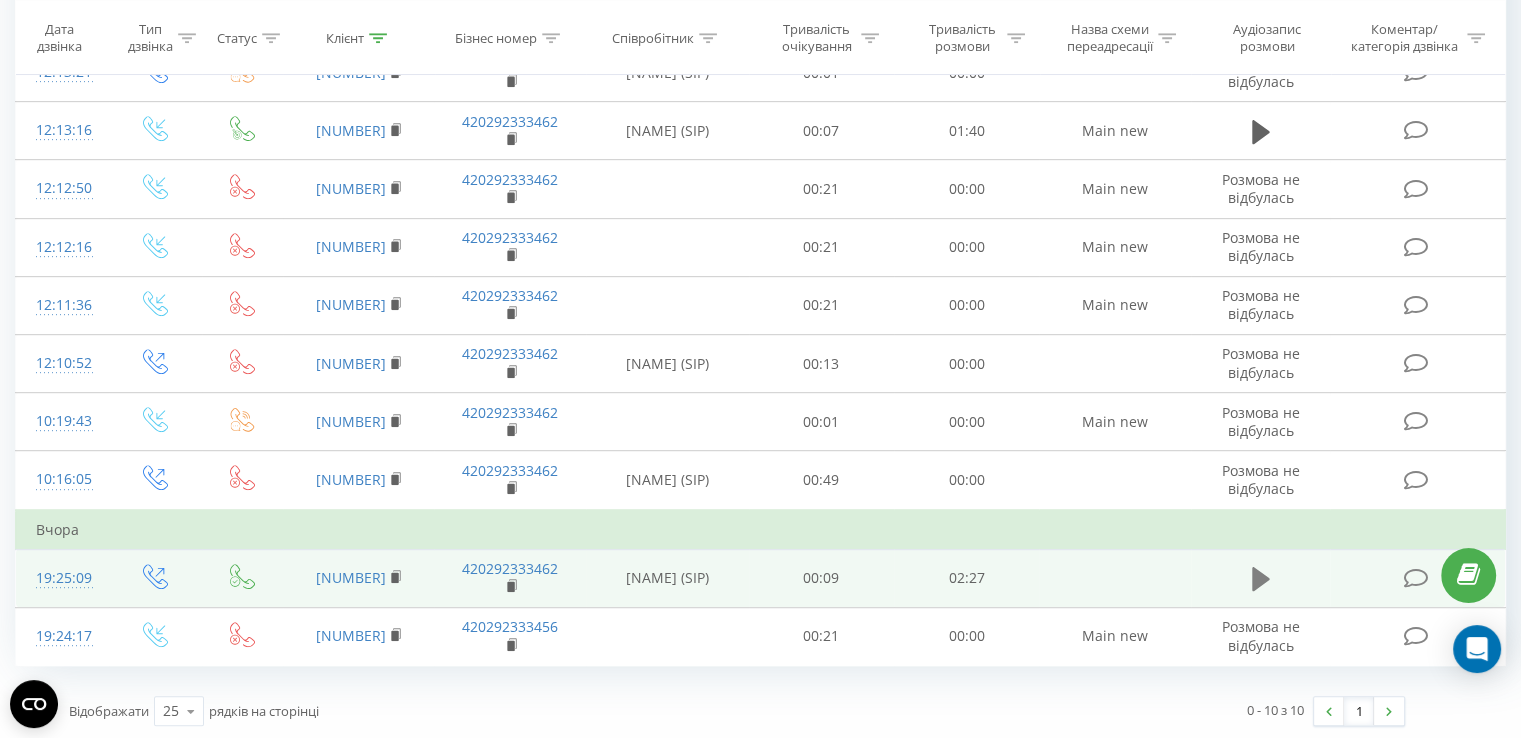 click 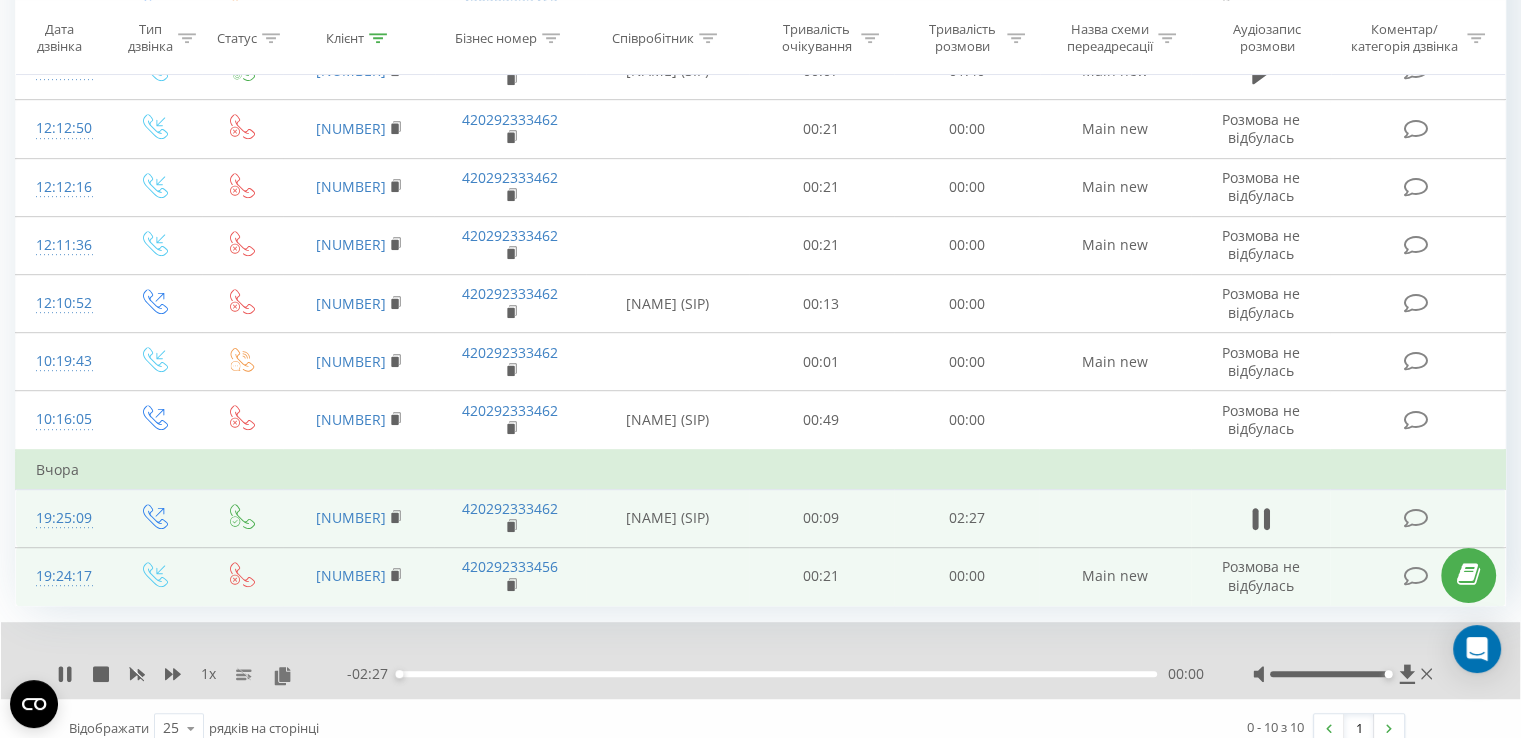 scroll, scrollTop: 1012, scrollLeft: 0, axis: vertical 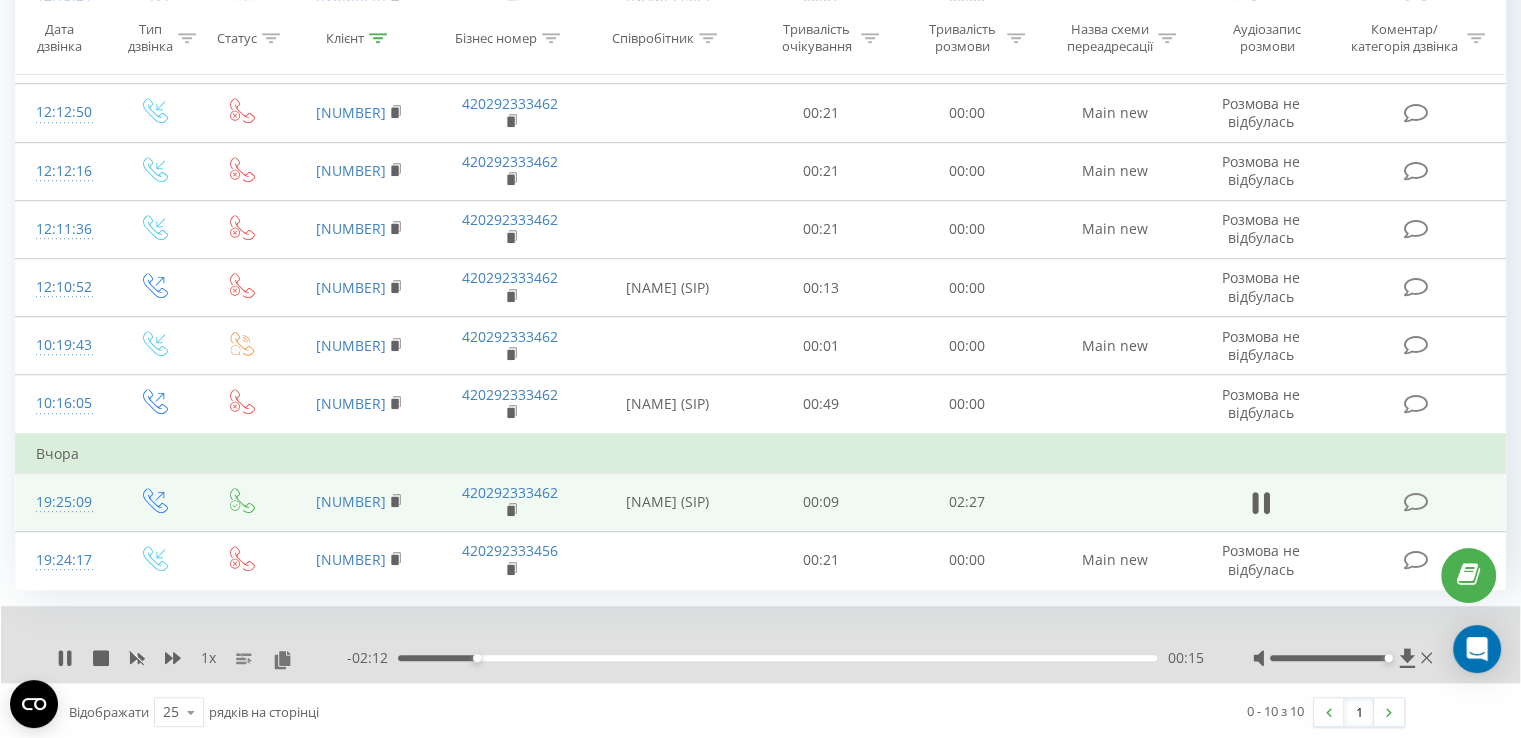 click on "00:15" at bounding box center [777, 658] 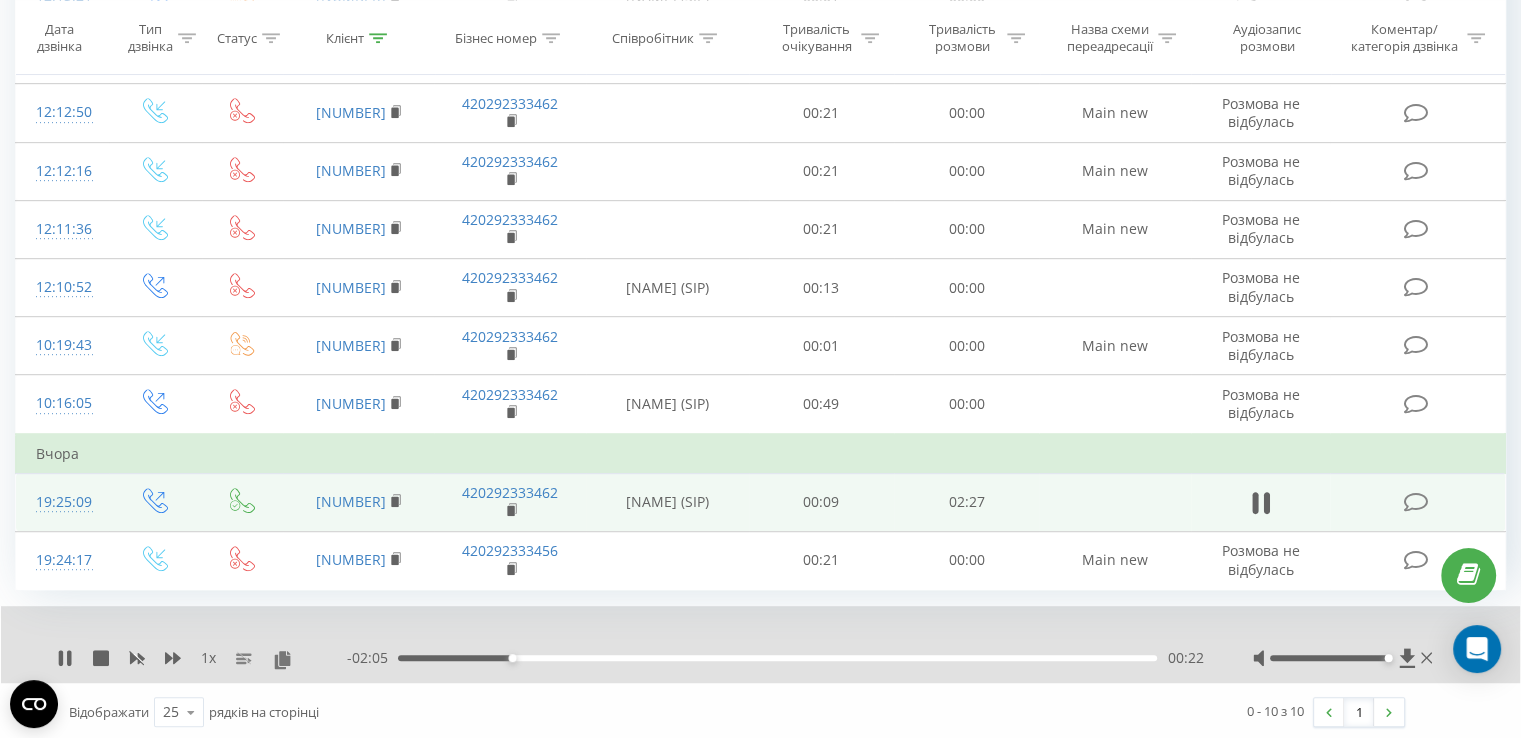 click on "00:22" at bounding box center (777, 658) 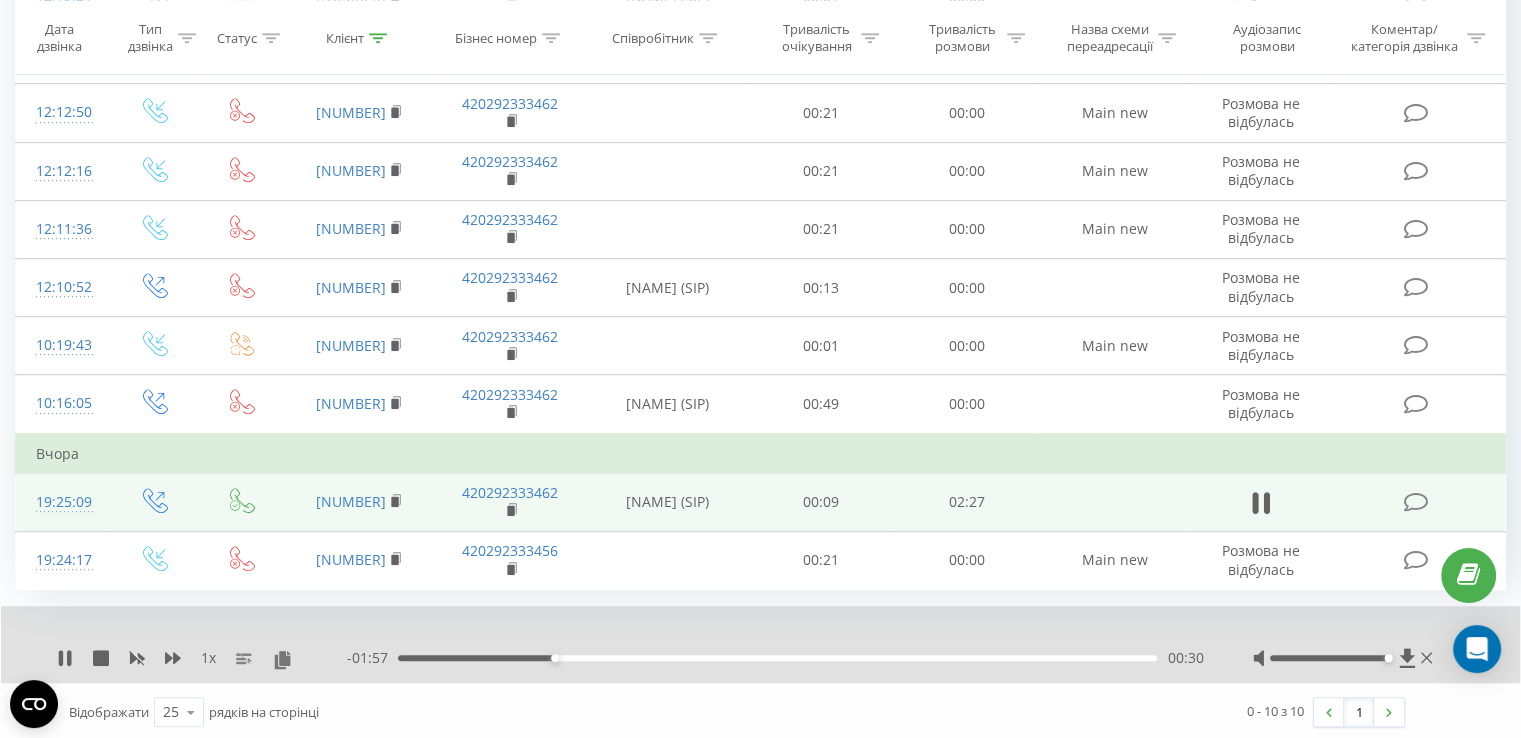 click on "00:30" at bounding box center [777, 658] 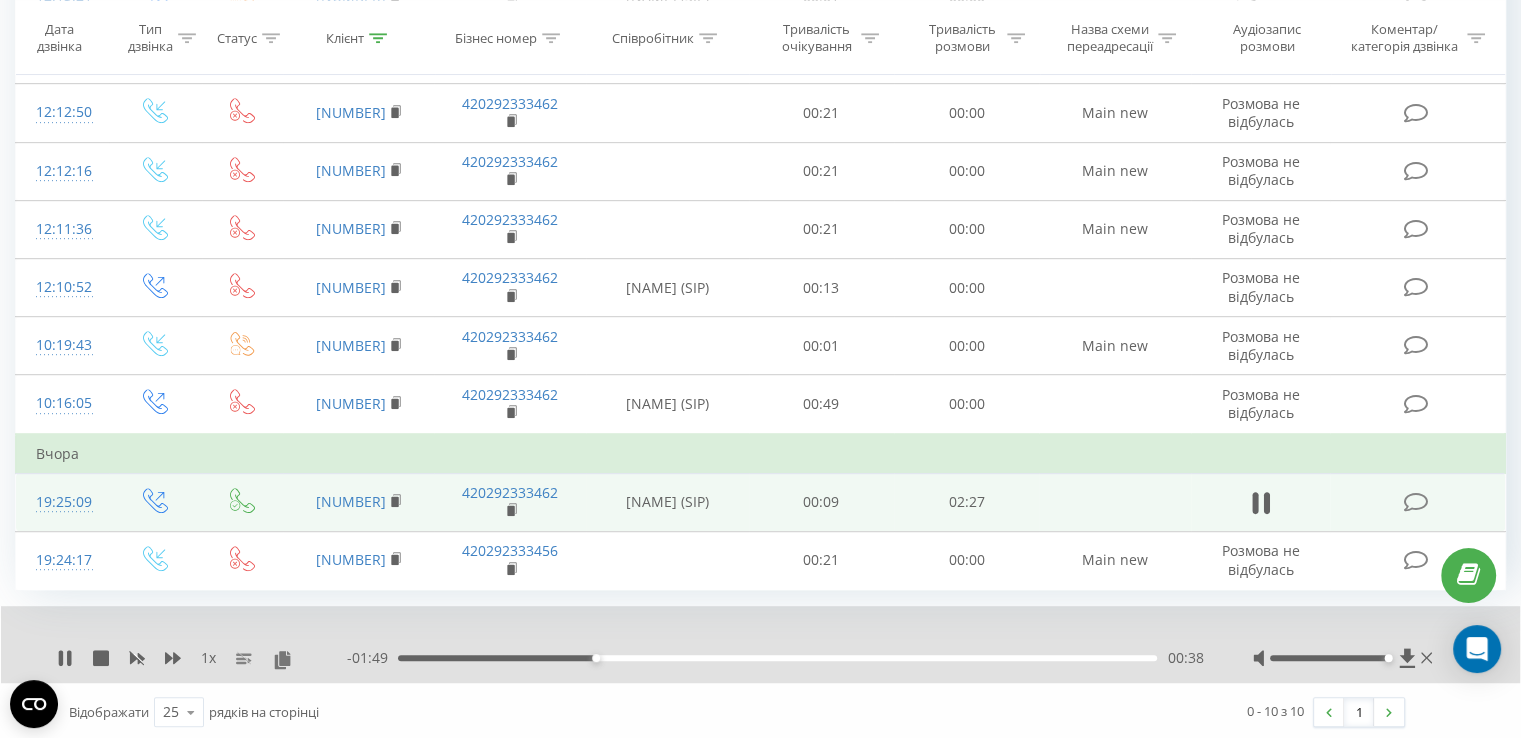 click on "00:38" at bounding box center (777, 658) 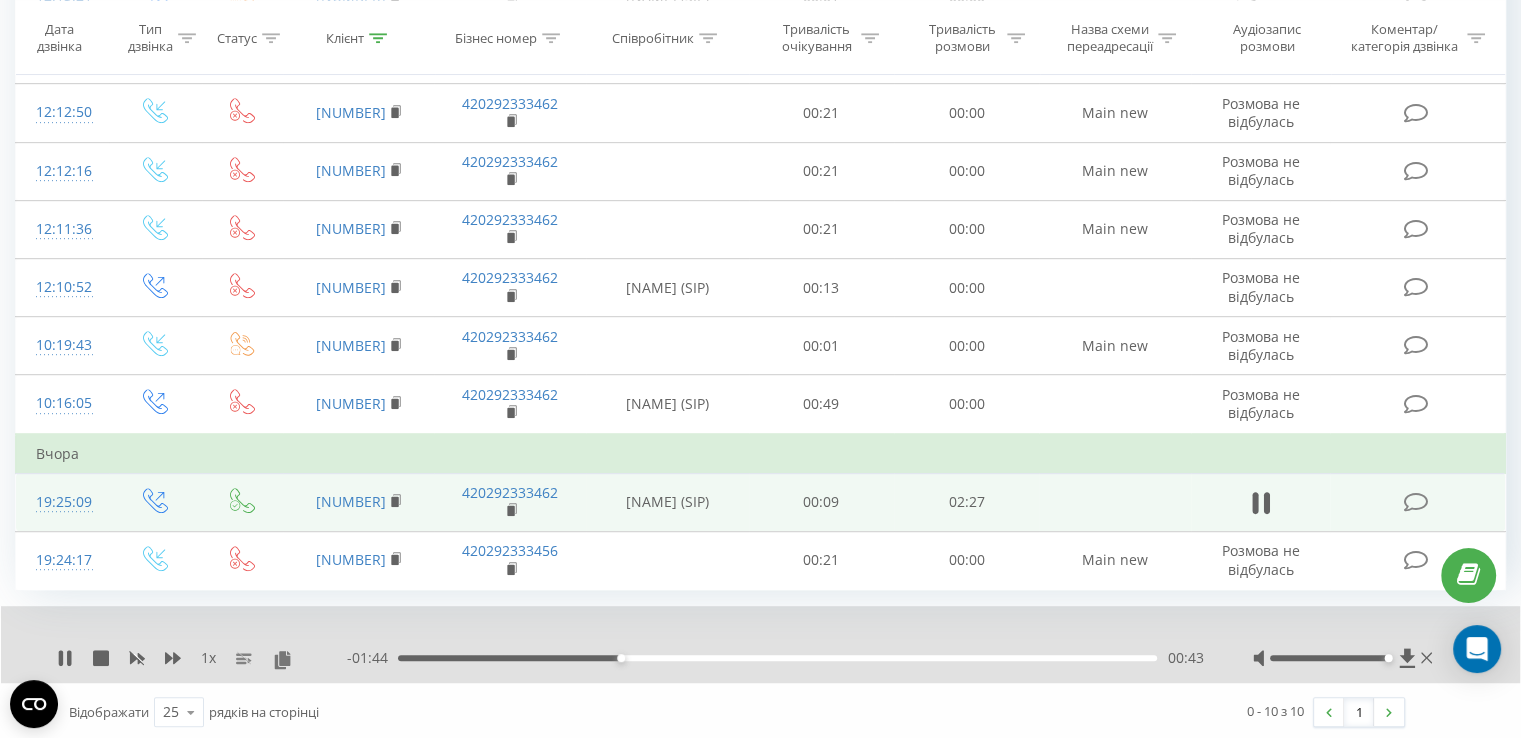 click on "00:43" at bounding box center [777, 658] 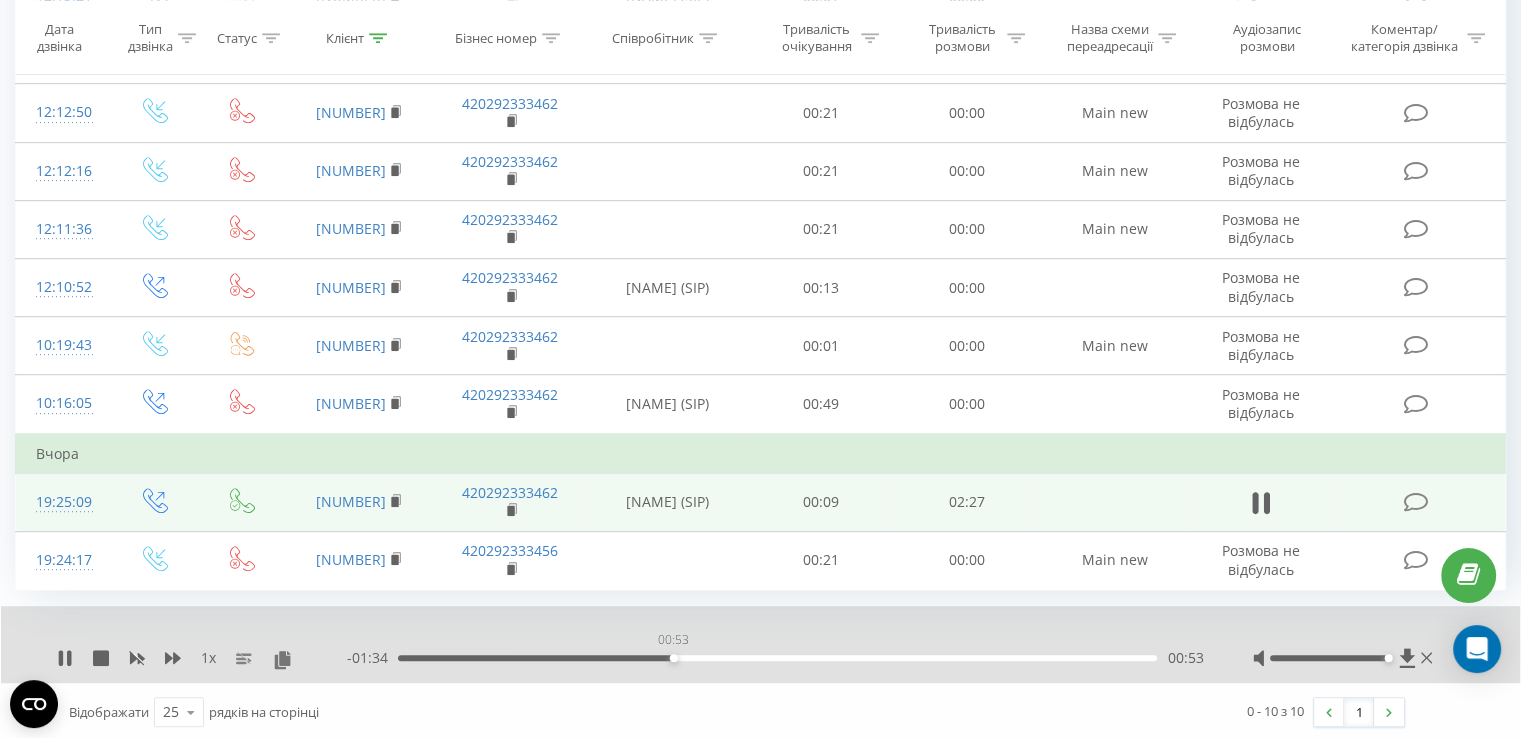 click on "00:53" at bounding box center [777, 658] 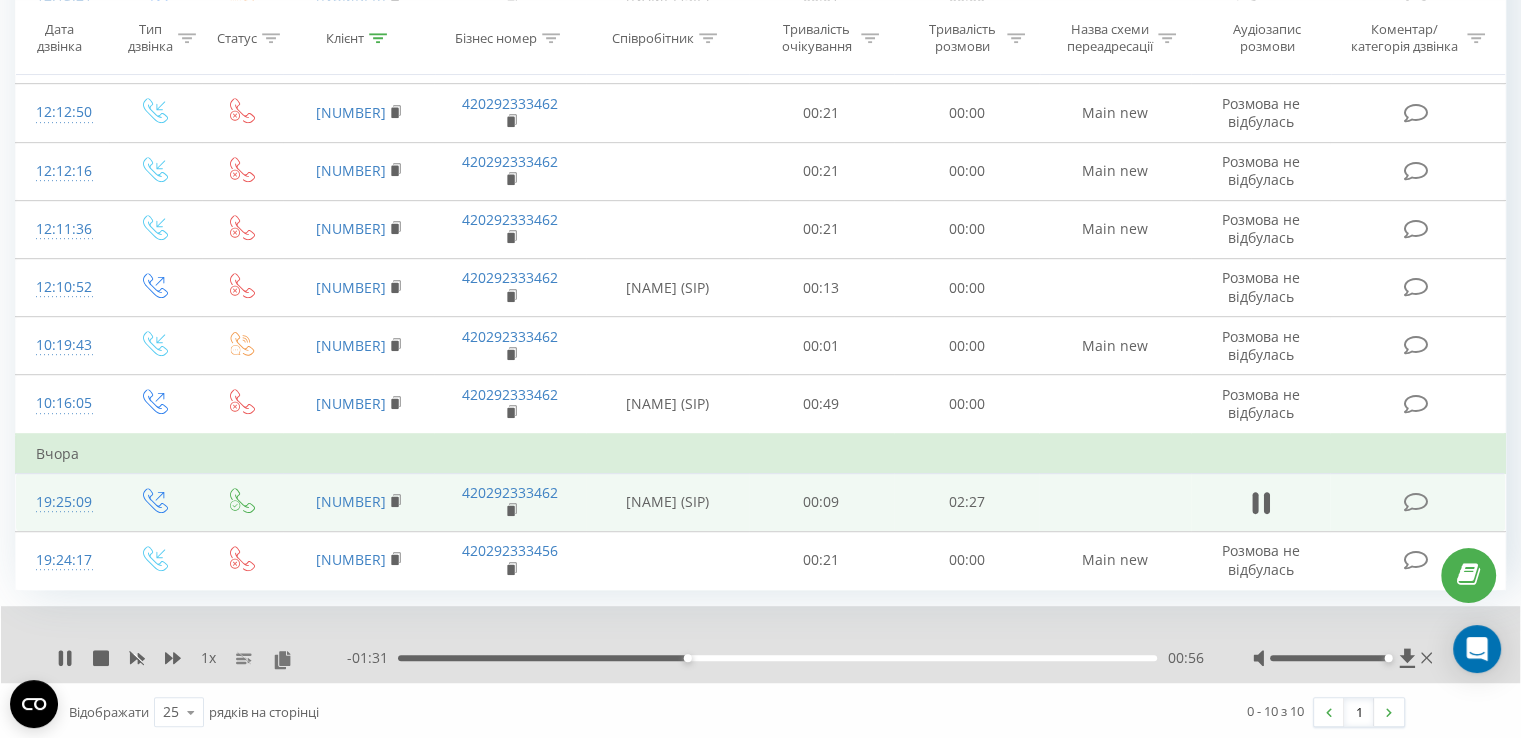 click on "00:56" at bounding box center [777, 658] 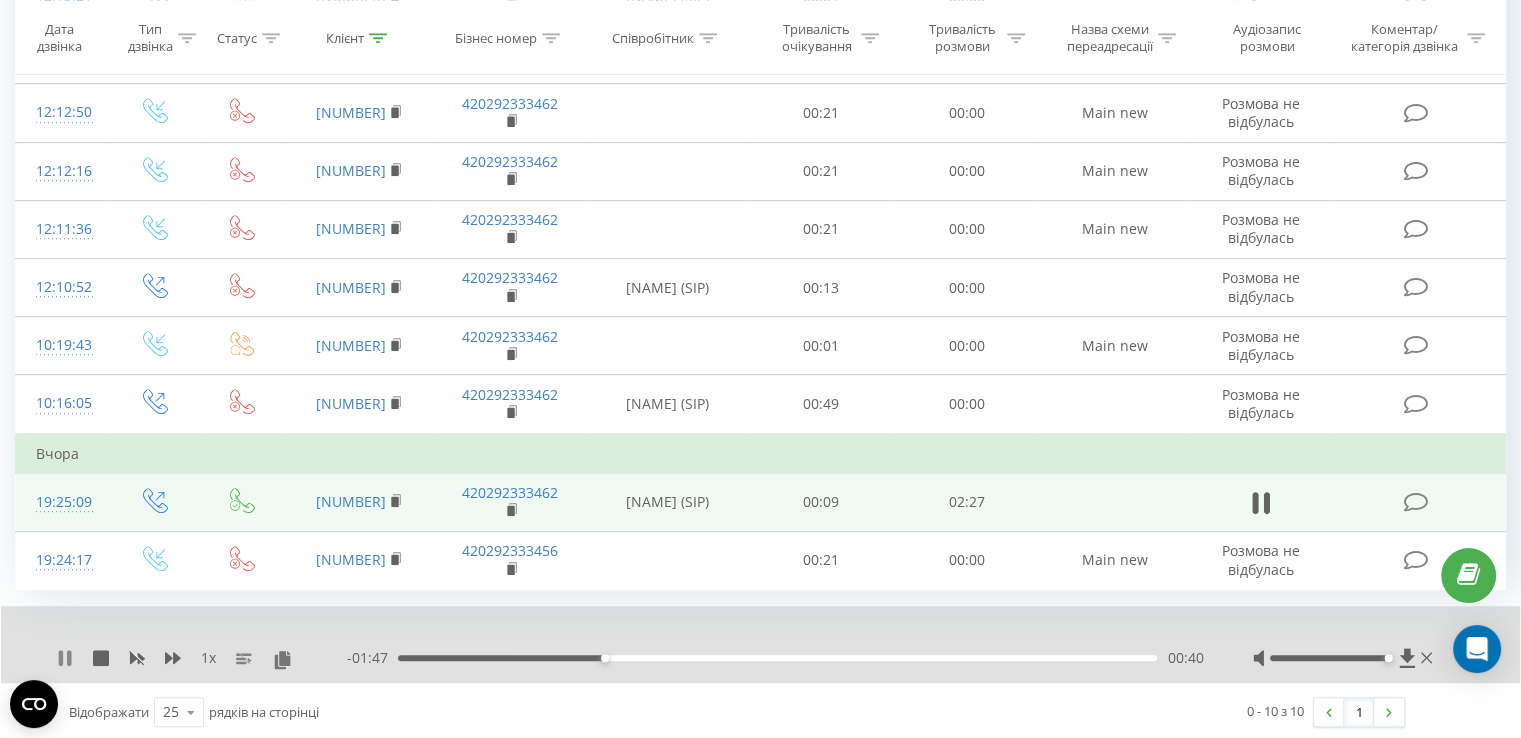 click 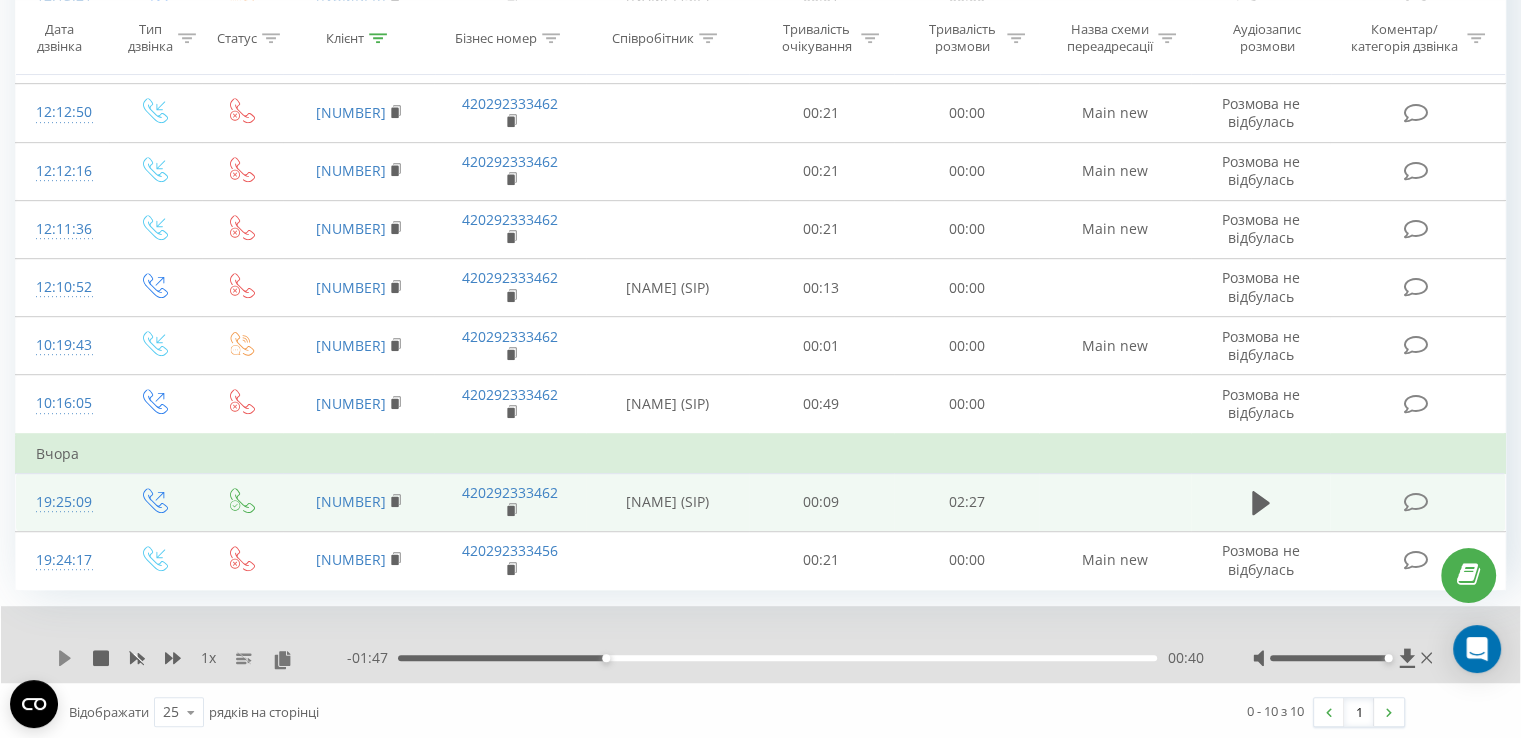 click 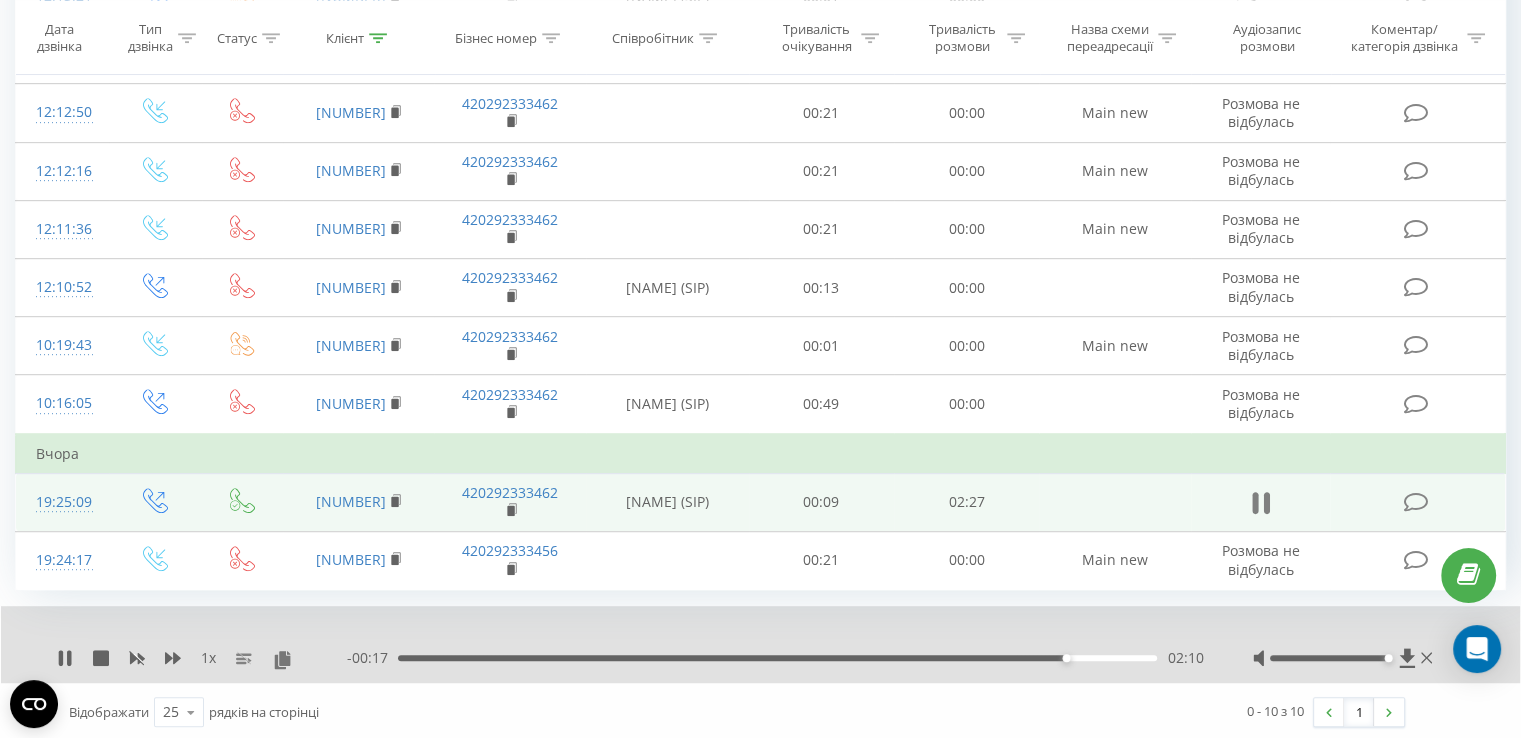 click 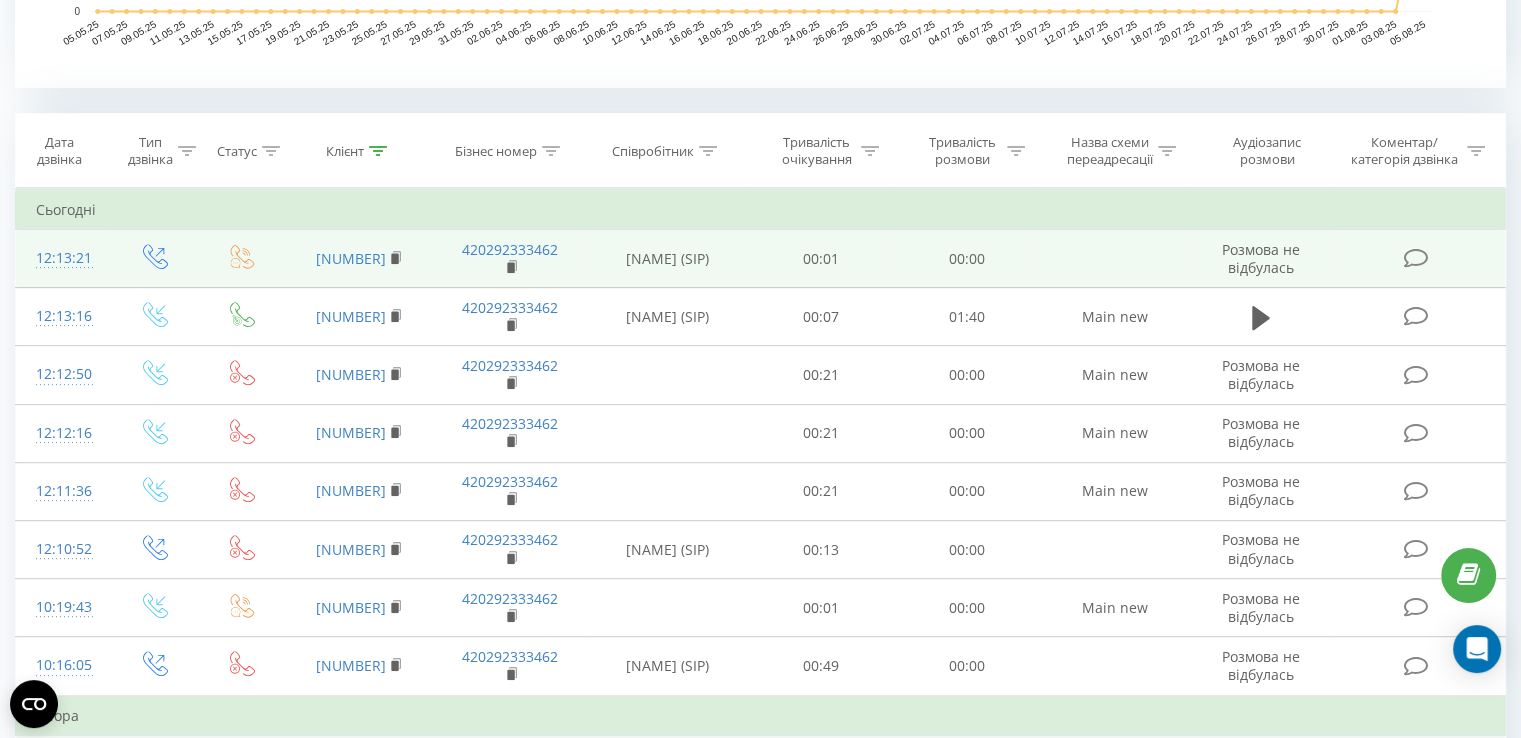scroll, scrollTop: 512, scrollLeft: 0, axis: vertical 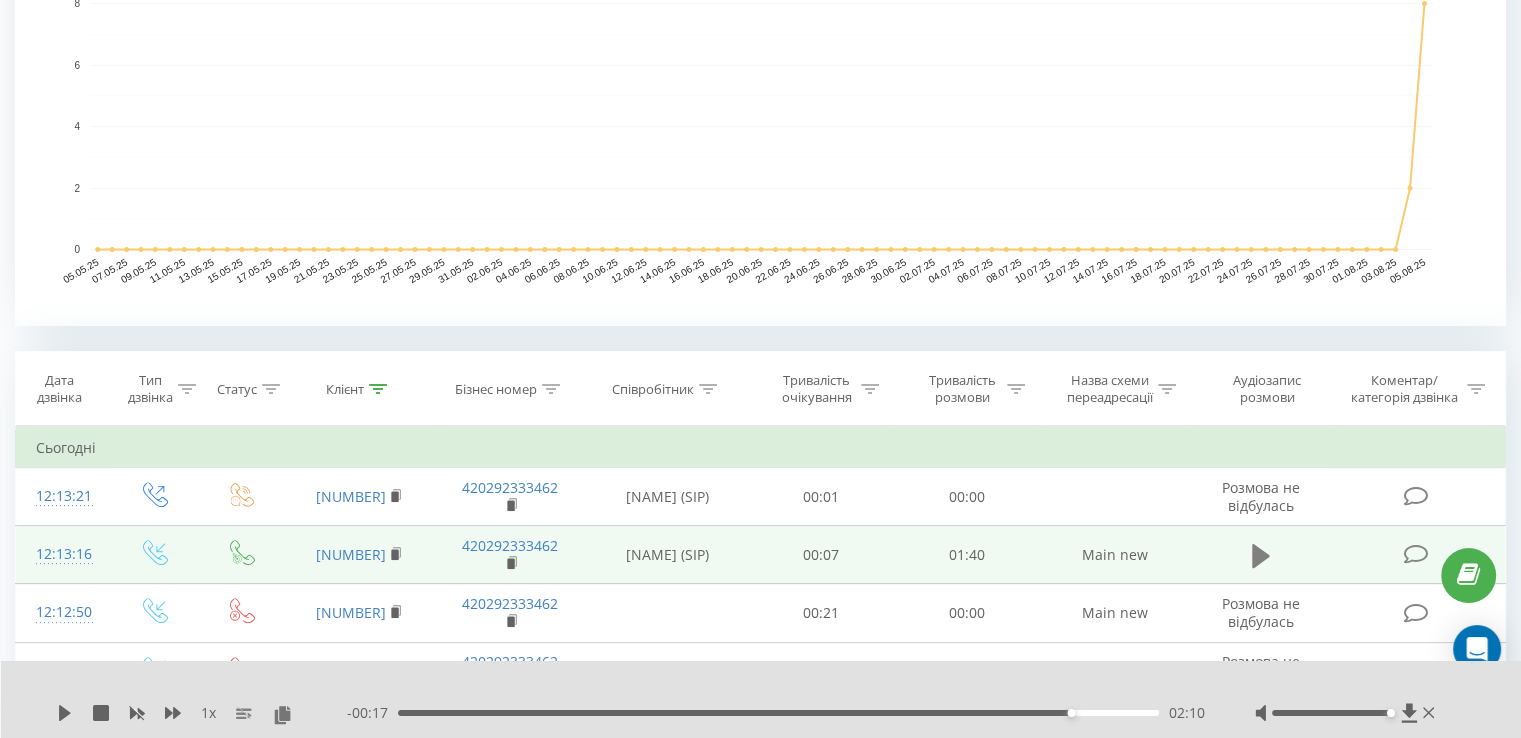 click 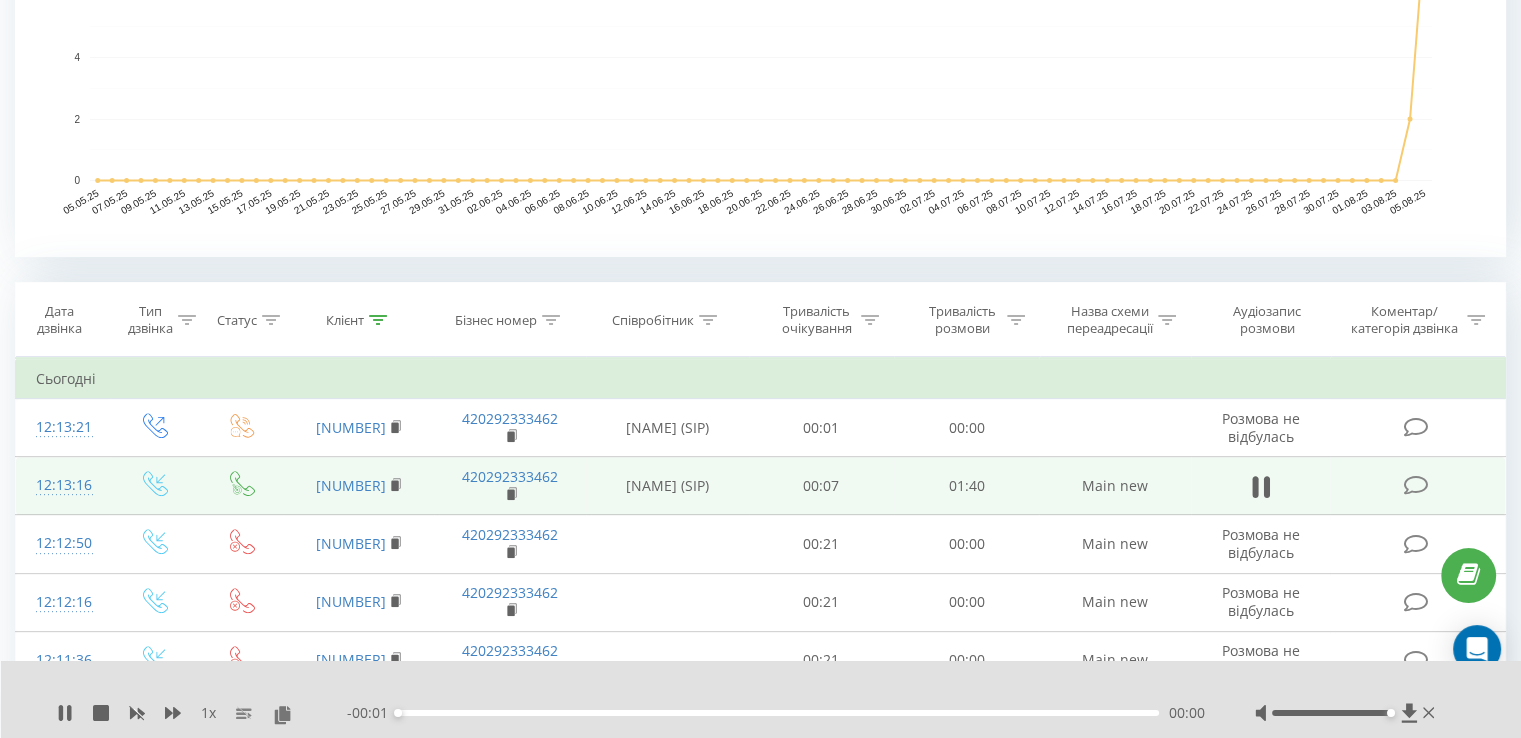 scroll, scrollTop: 612, scrollLeft: 0, axis: vertical 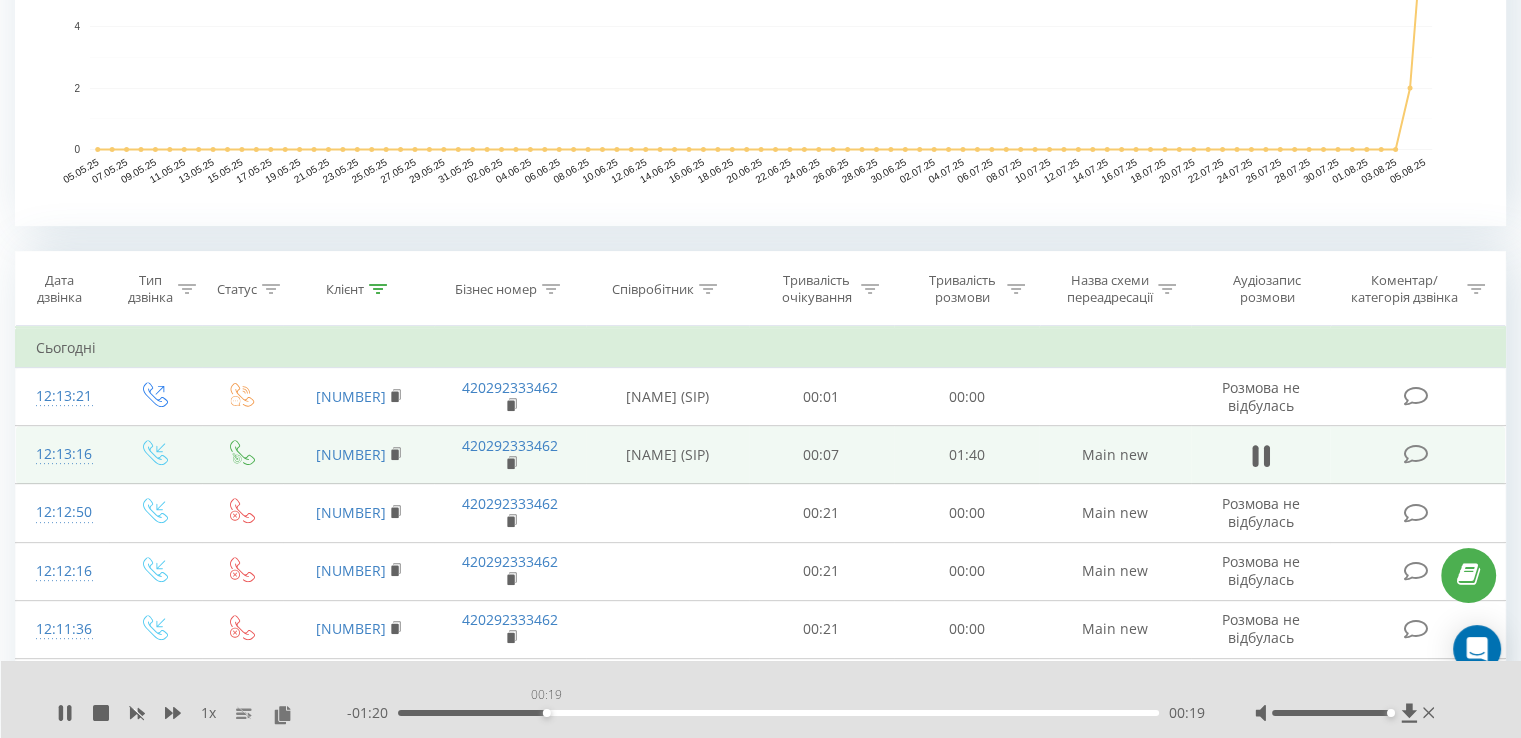 click on "00:19" at bounding box center (778, 713) 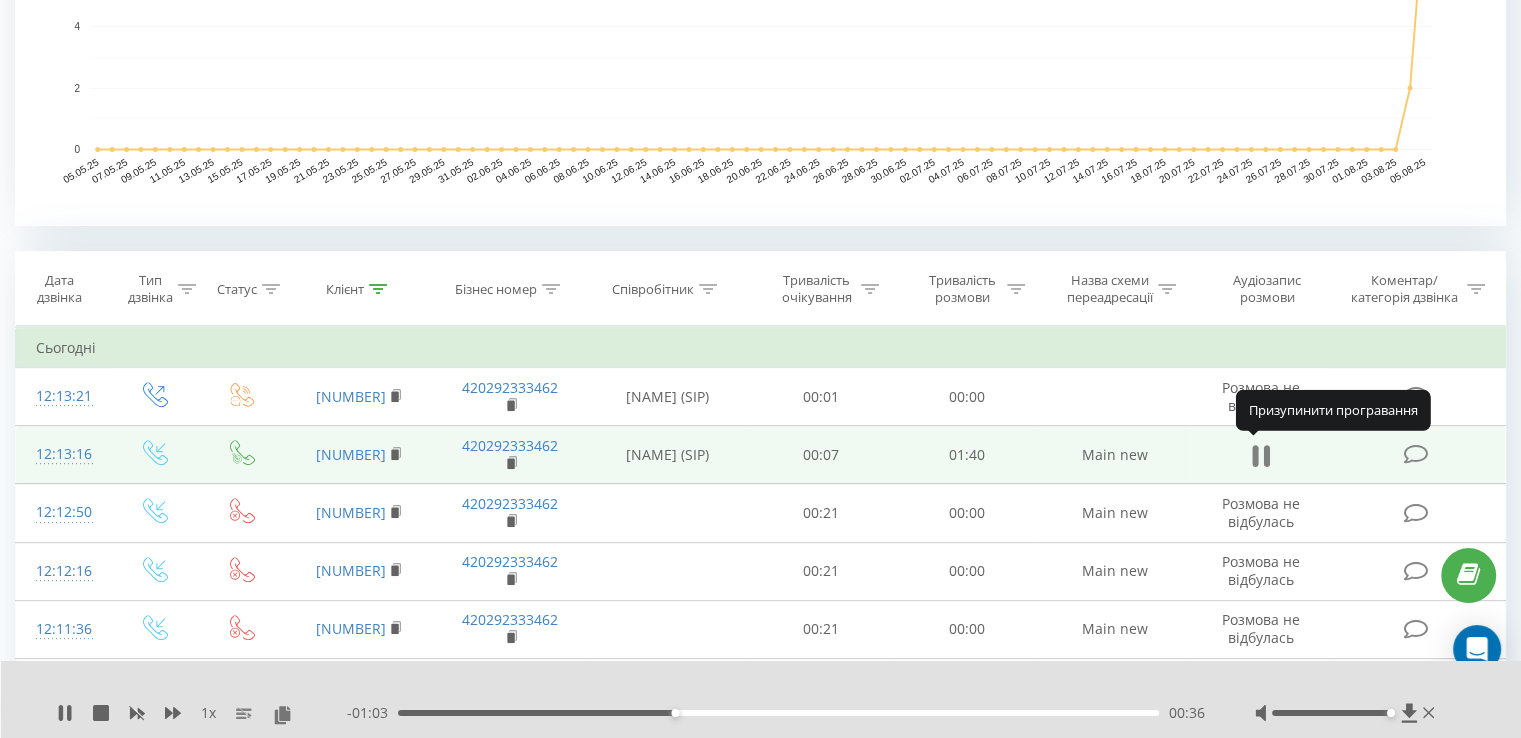 click 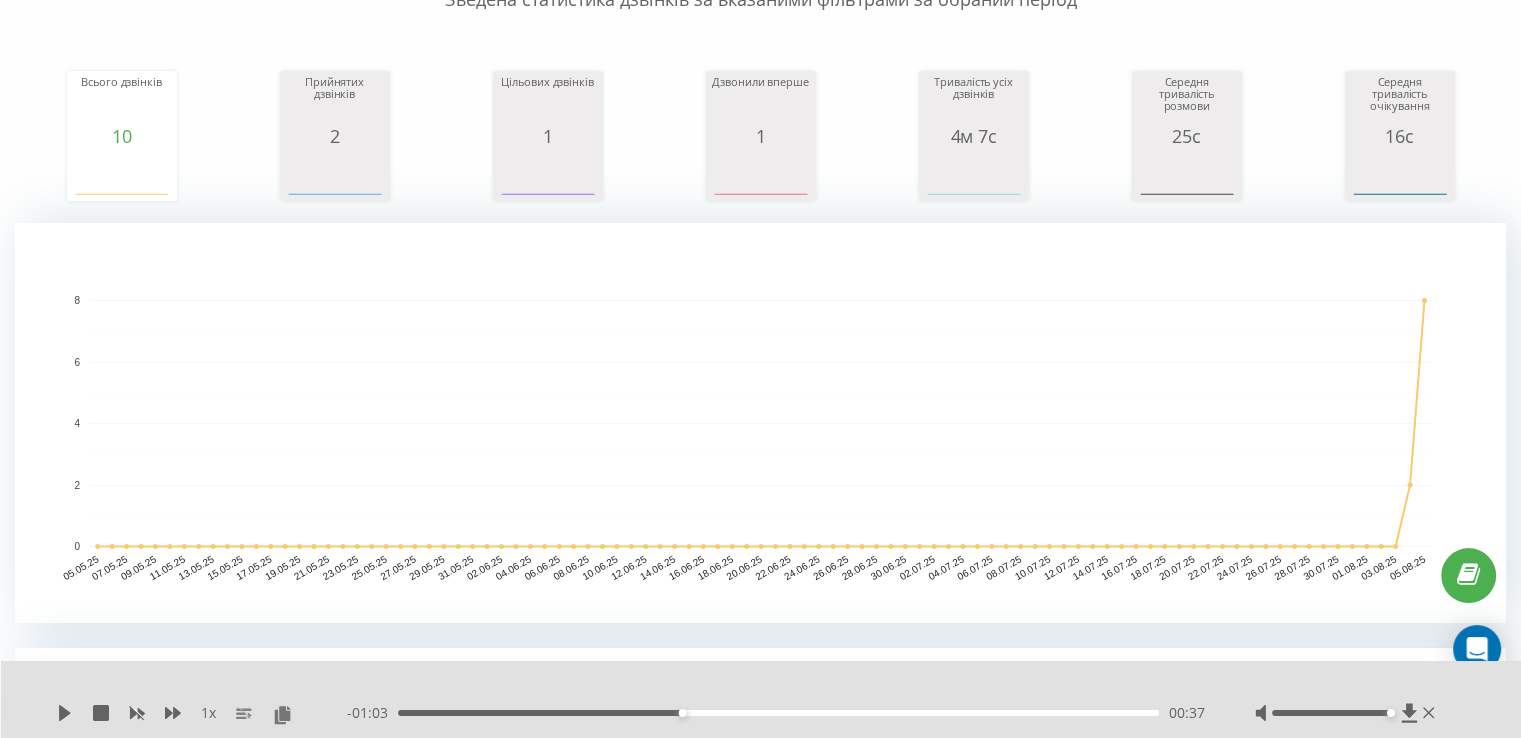 scroll, scrollTop: 0, scrollLeft: 0, axis: both 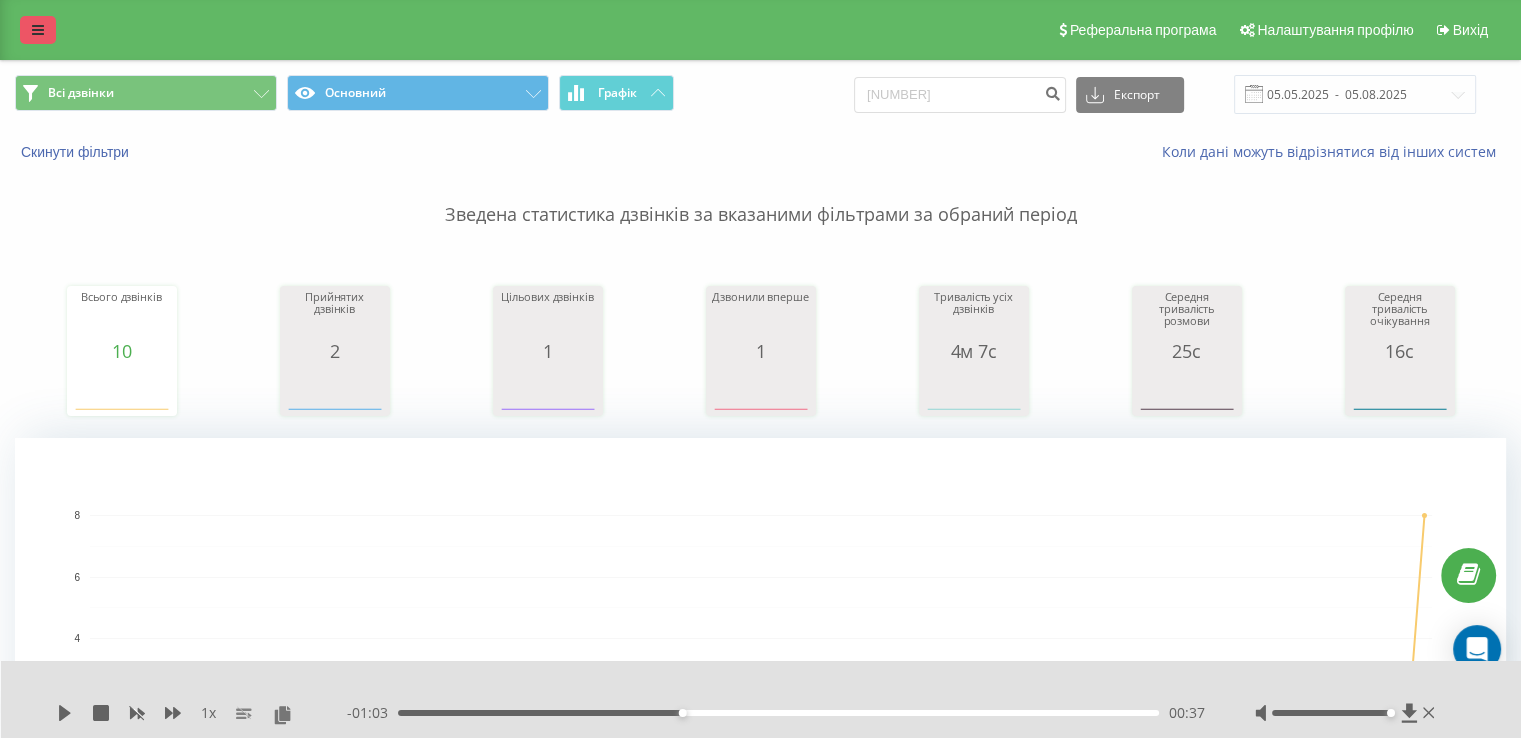 click at bounding box center [38, 30] 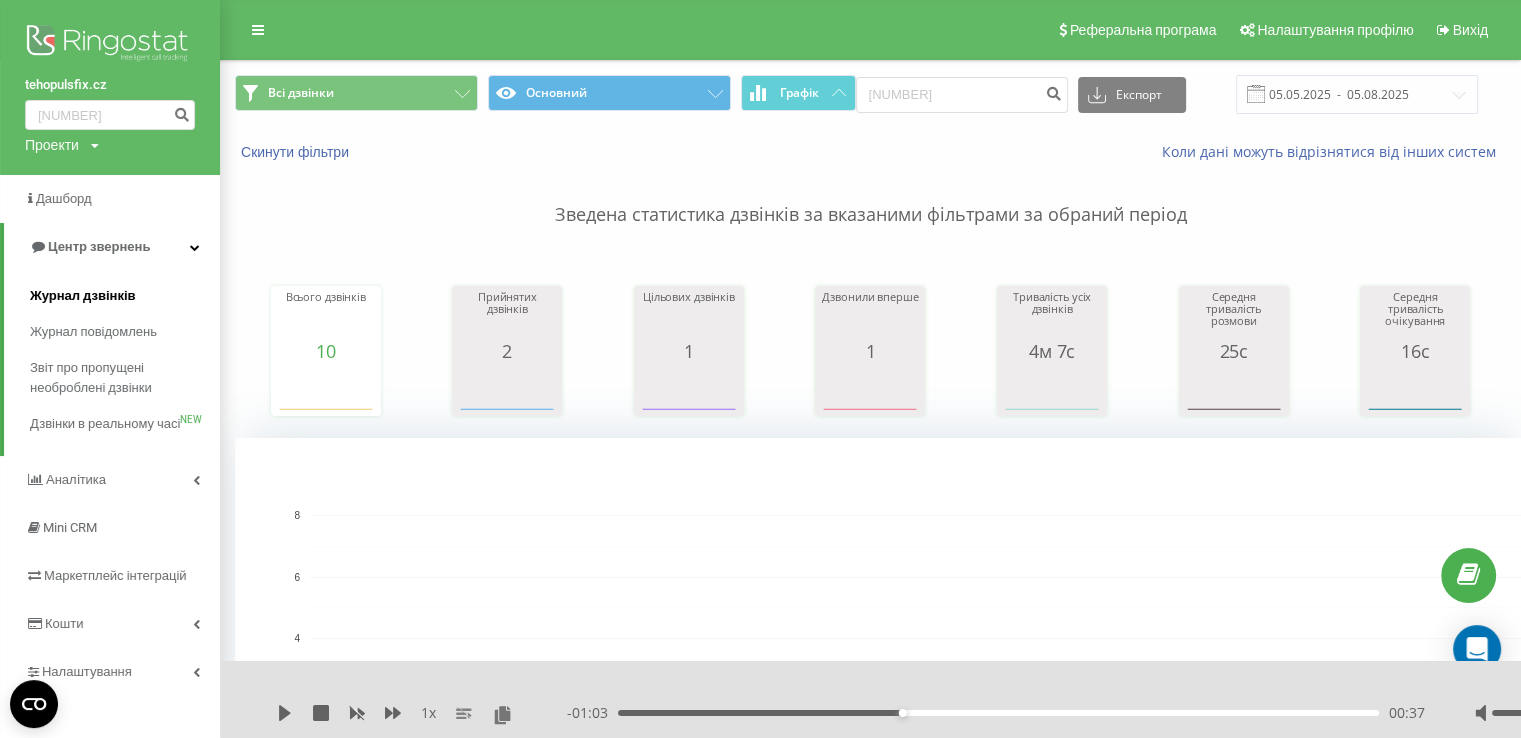 click on "Журнал дзвінків" at bounding box center [83, 296] 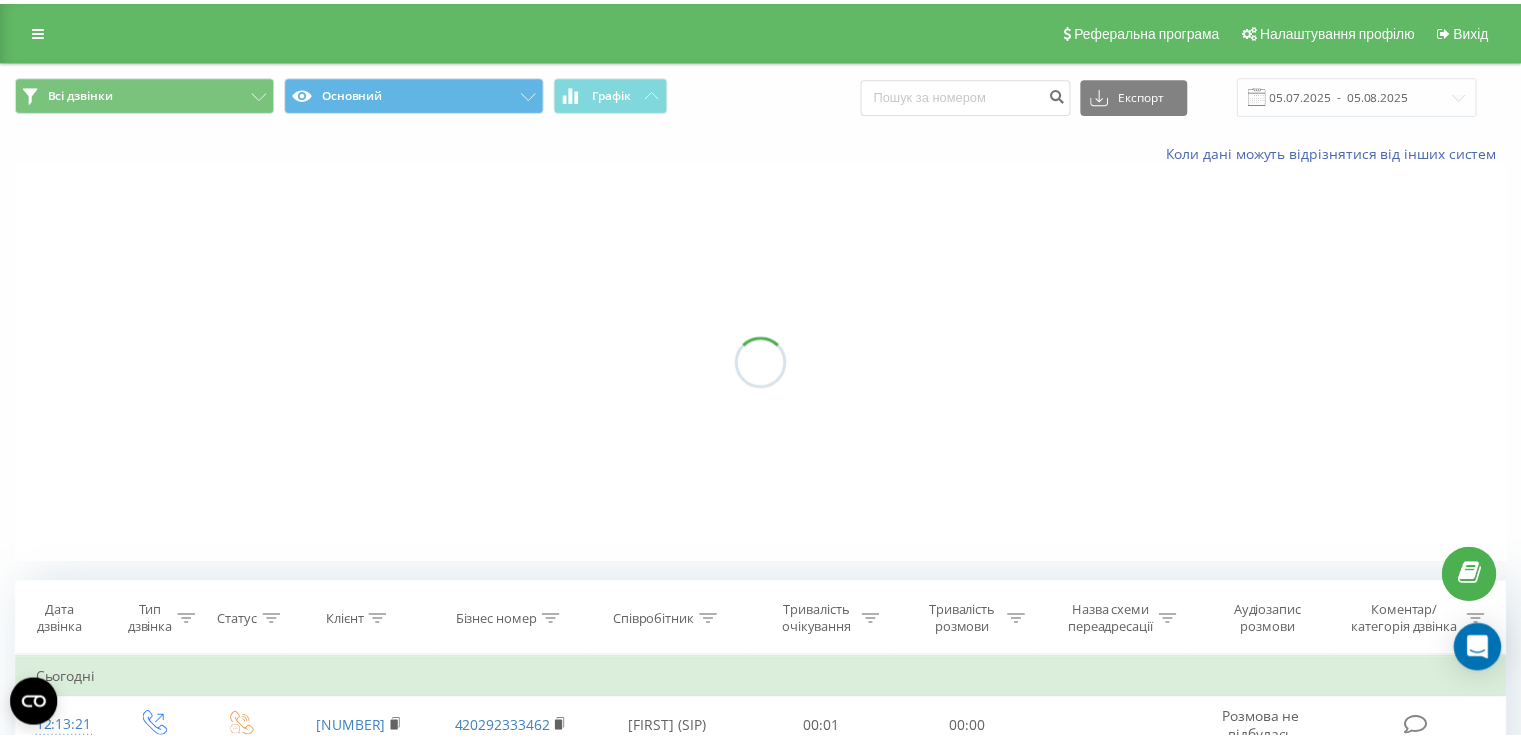 scroll, scrollTop: 0, scrollLeft: 0, axis: both 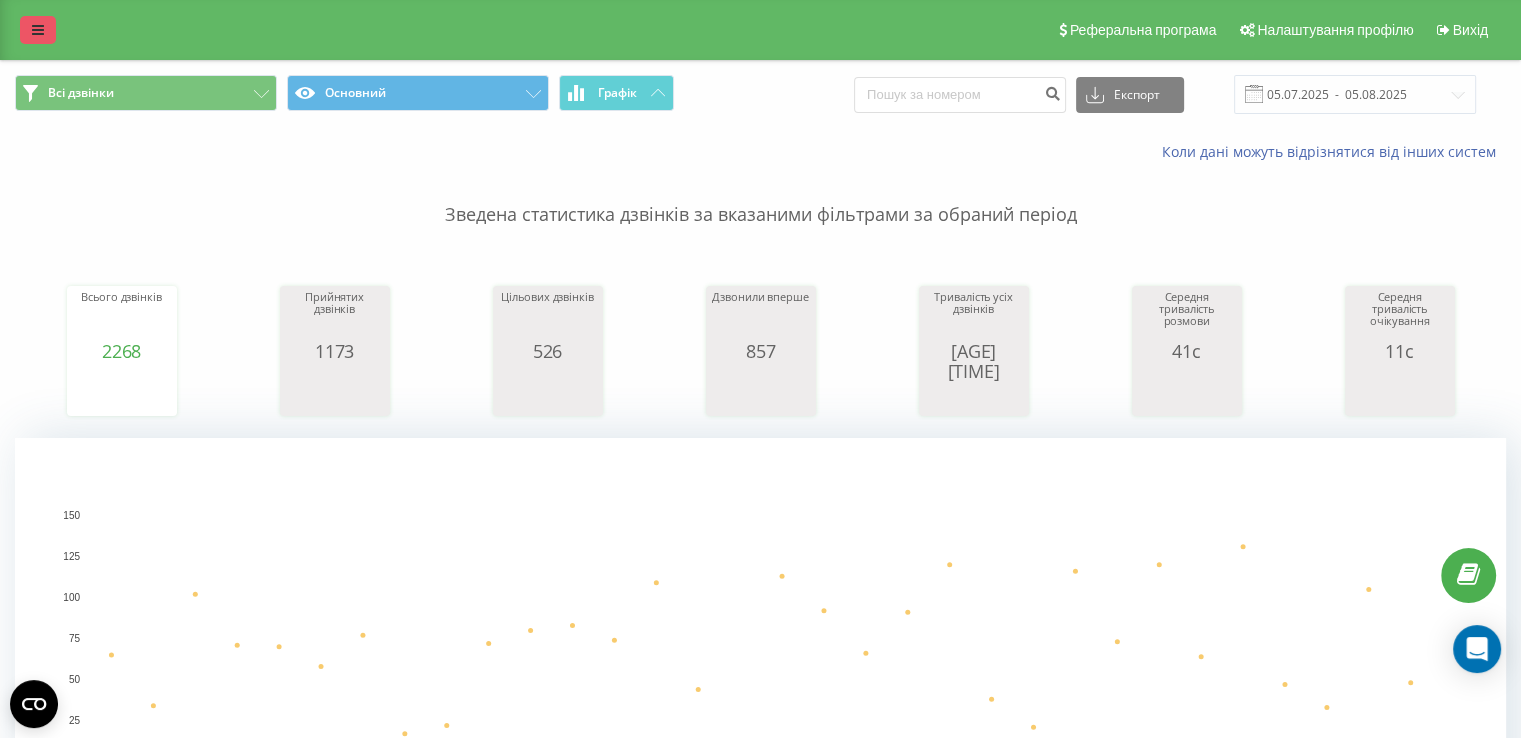click at bounding box center [38, 30] 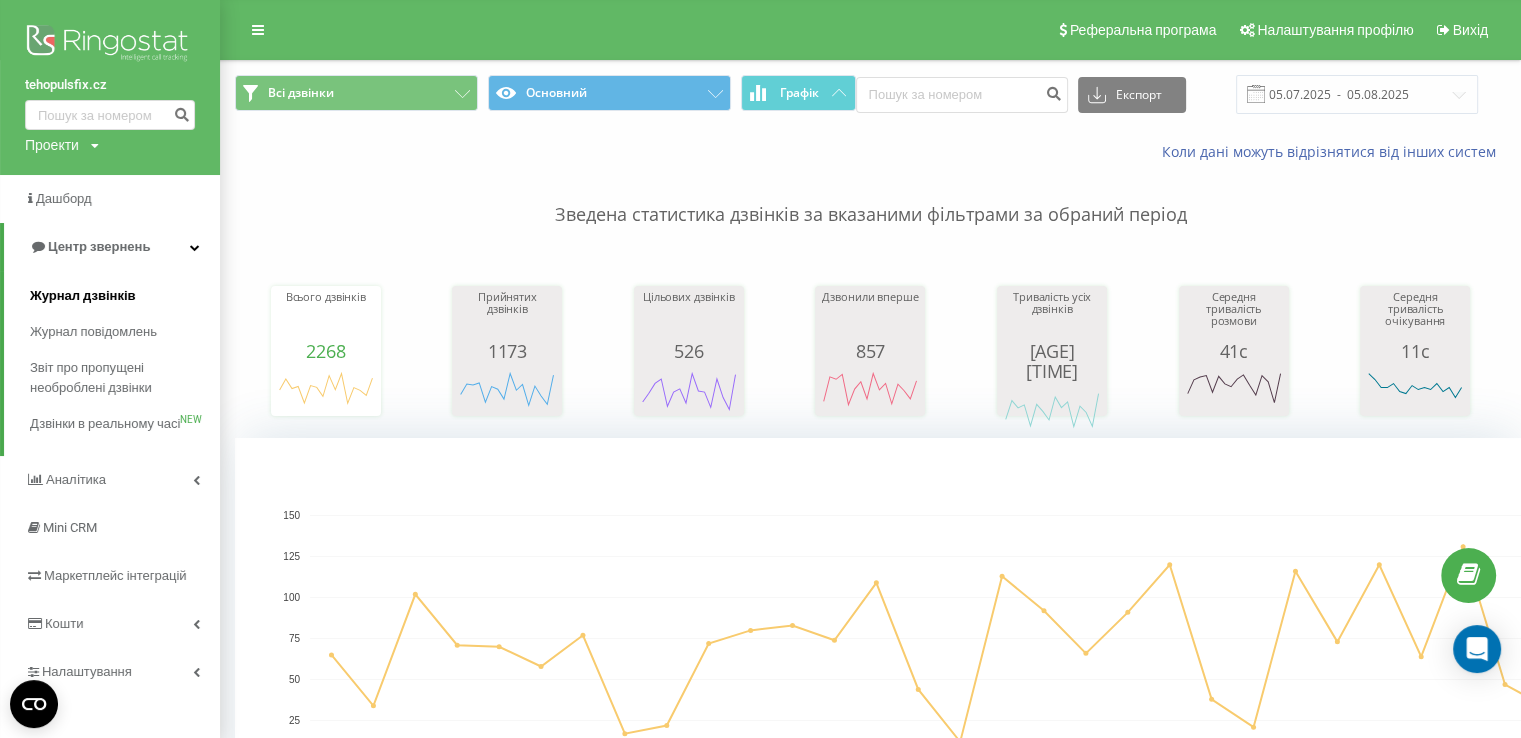 click on "Журнал дзвінків" at bounding box center (83, 296) 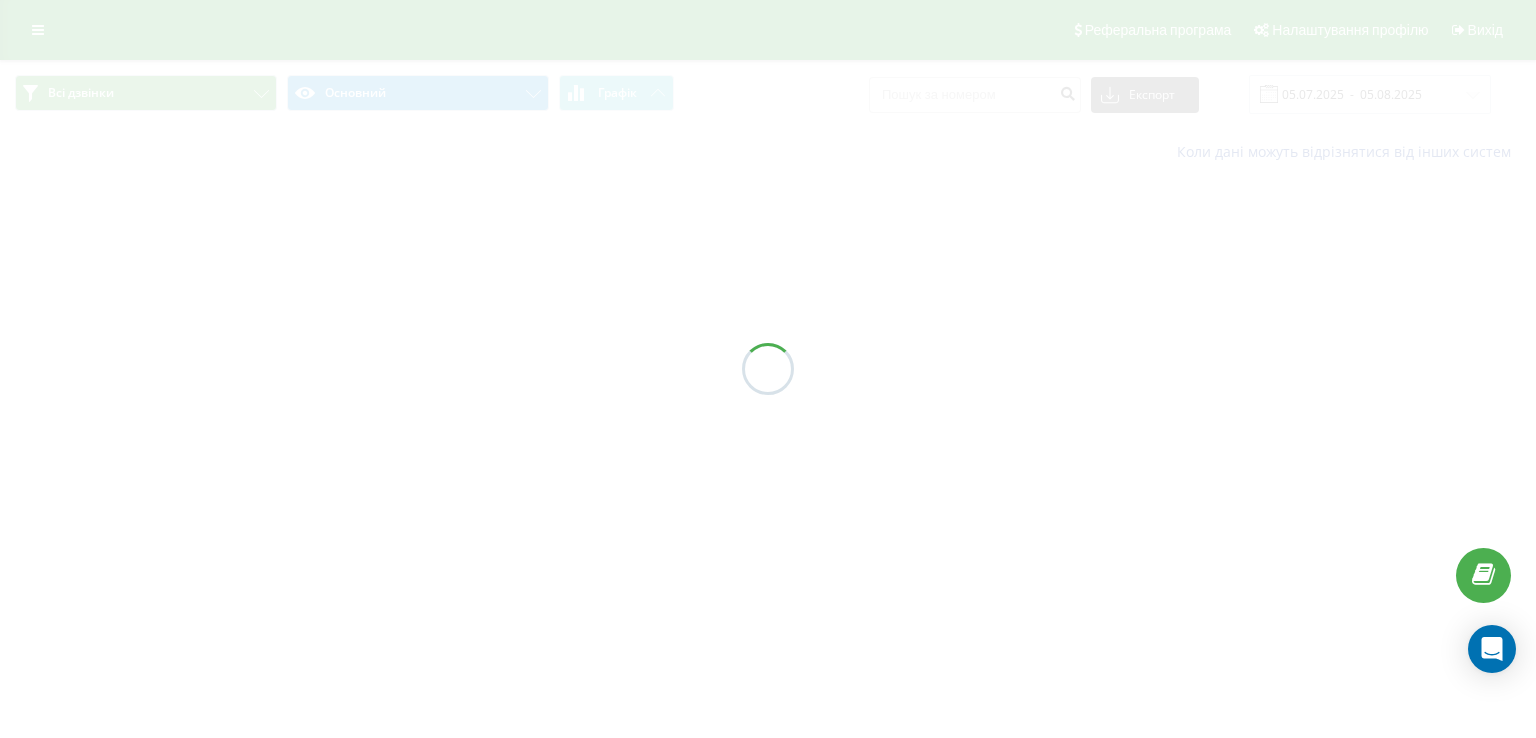 scroll, scrollTop: 0, scrollLeft: 0, axis: both 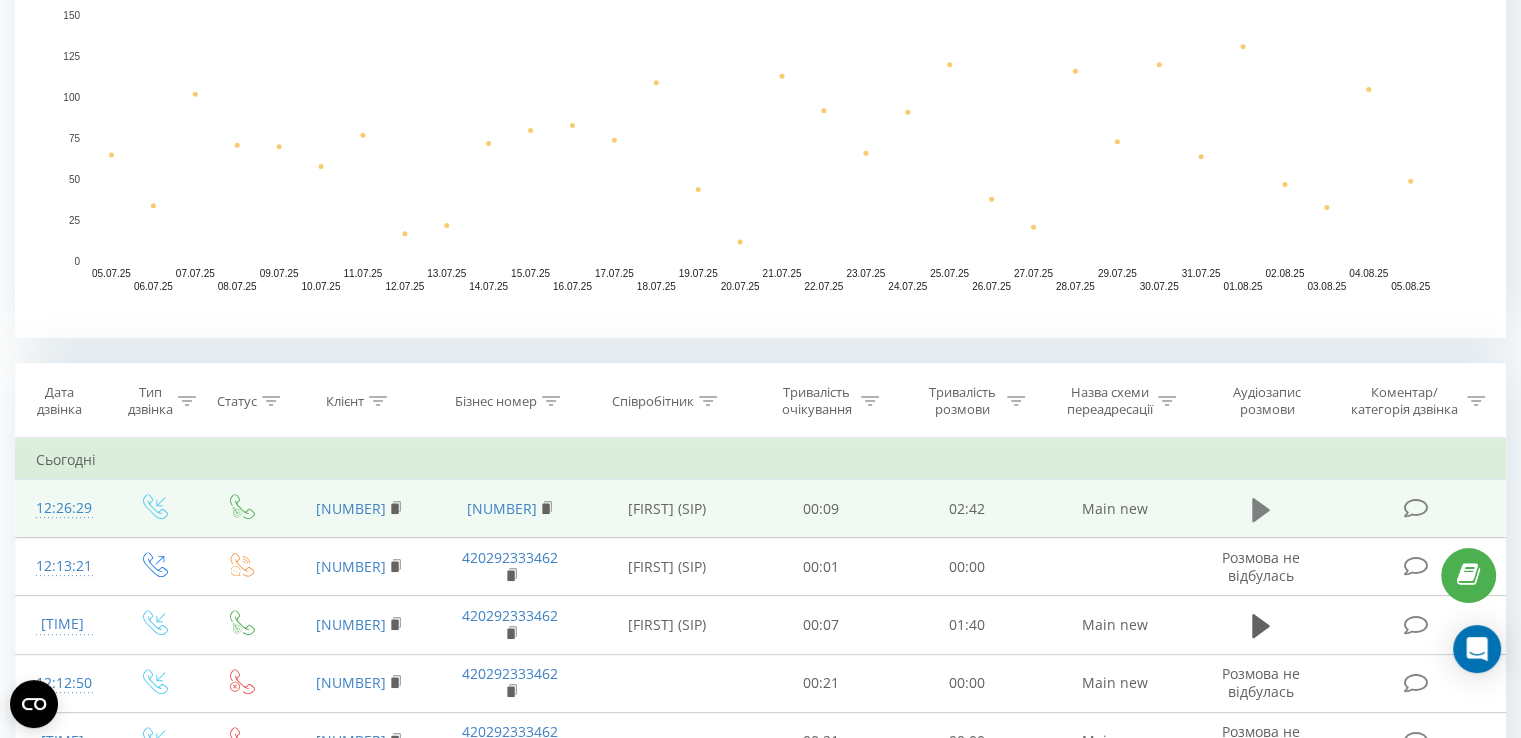 click 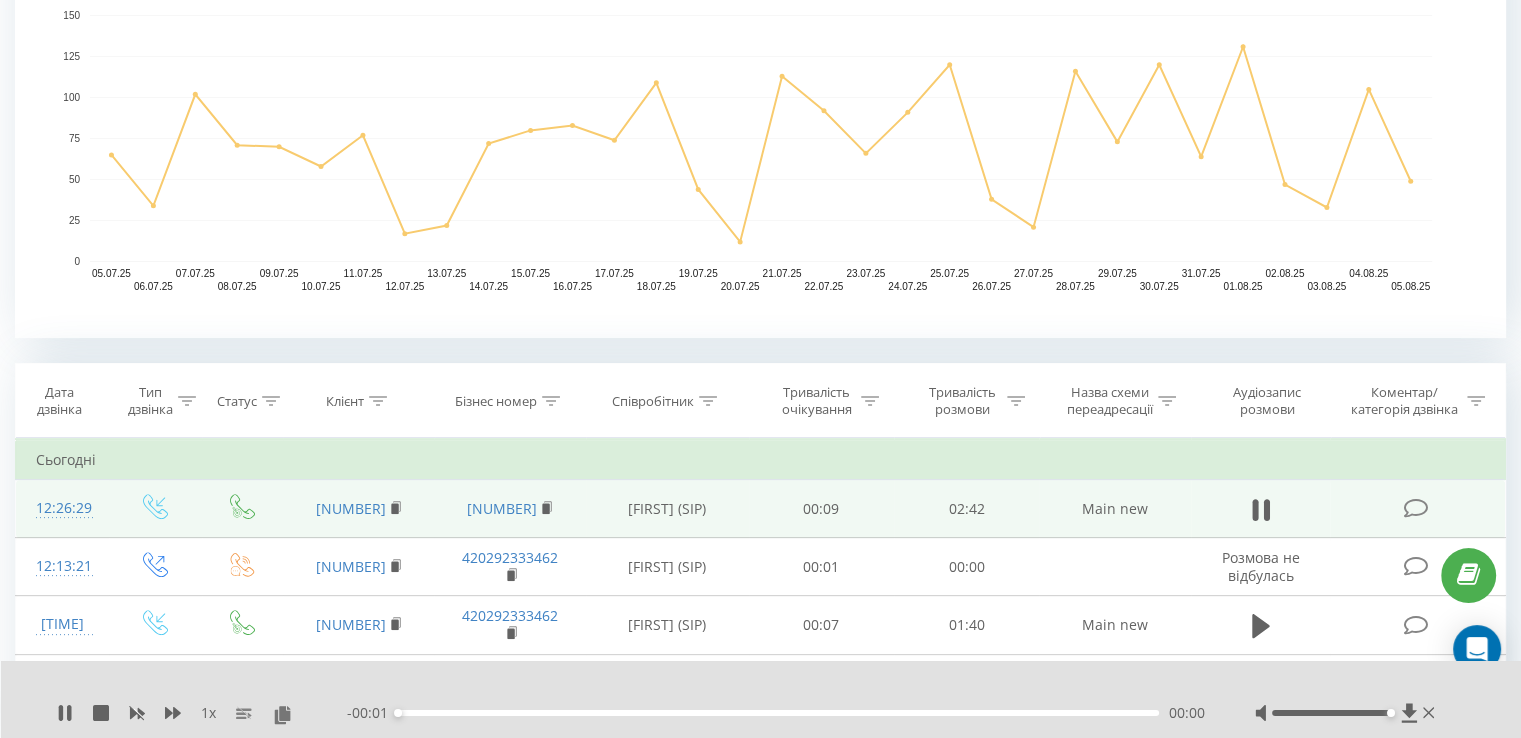 click on "00:00" at bounding box center (778, 713) 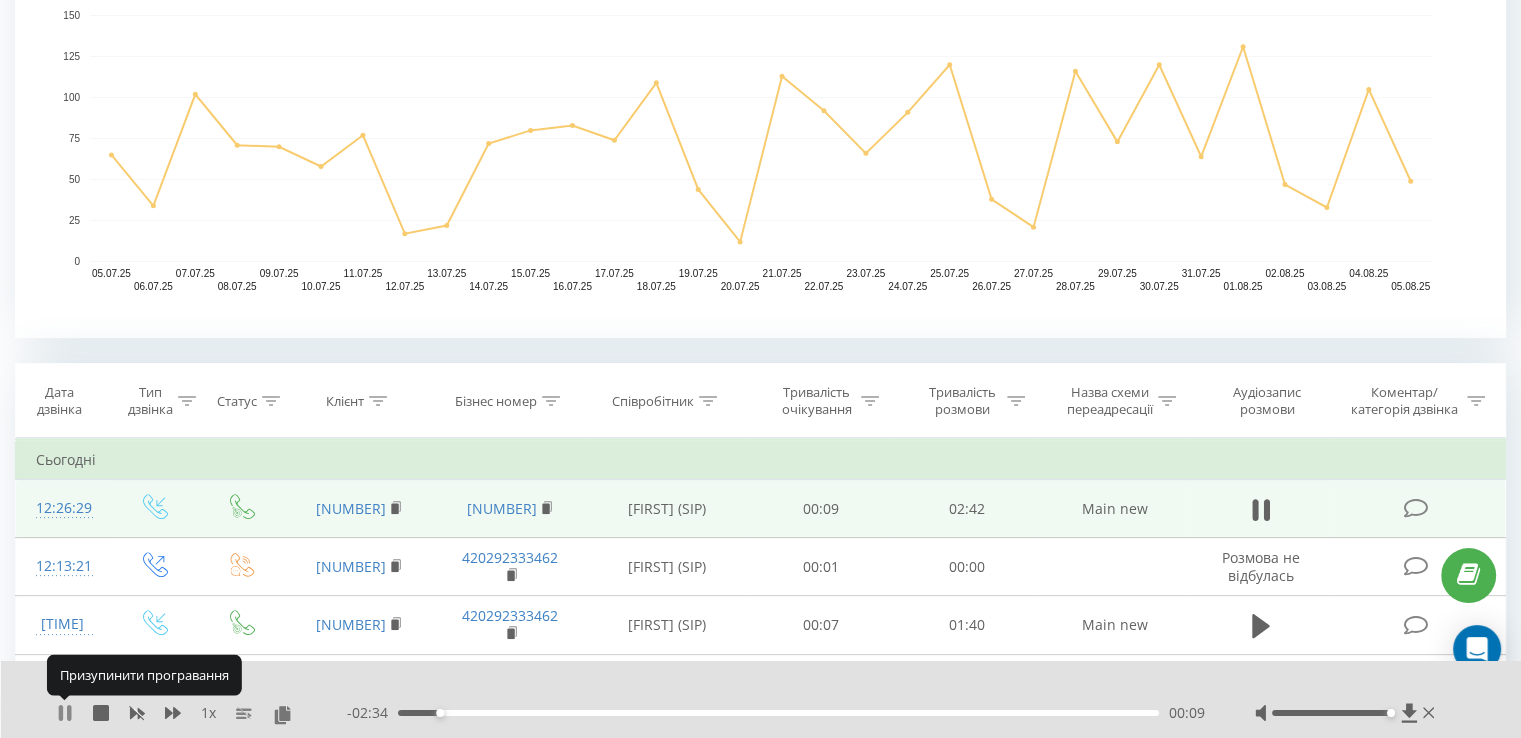 click 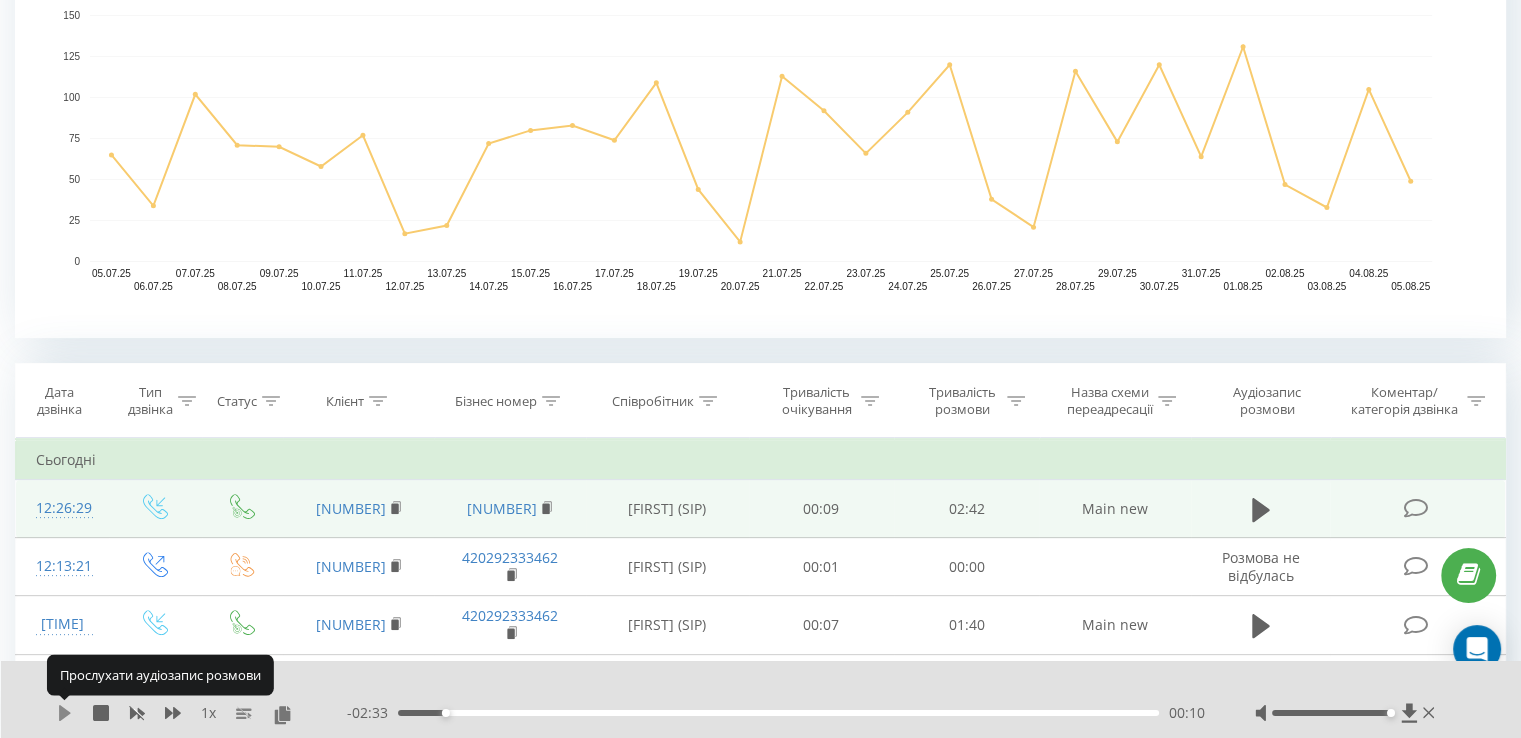click 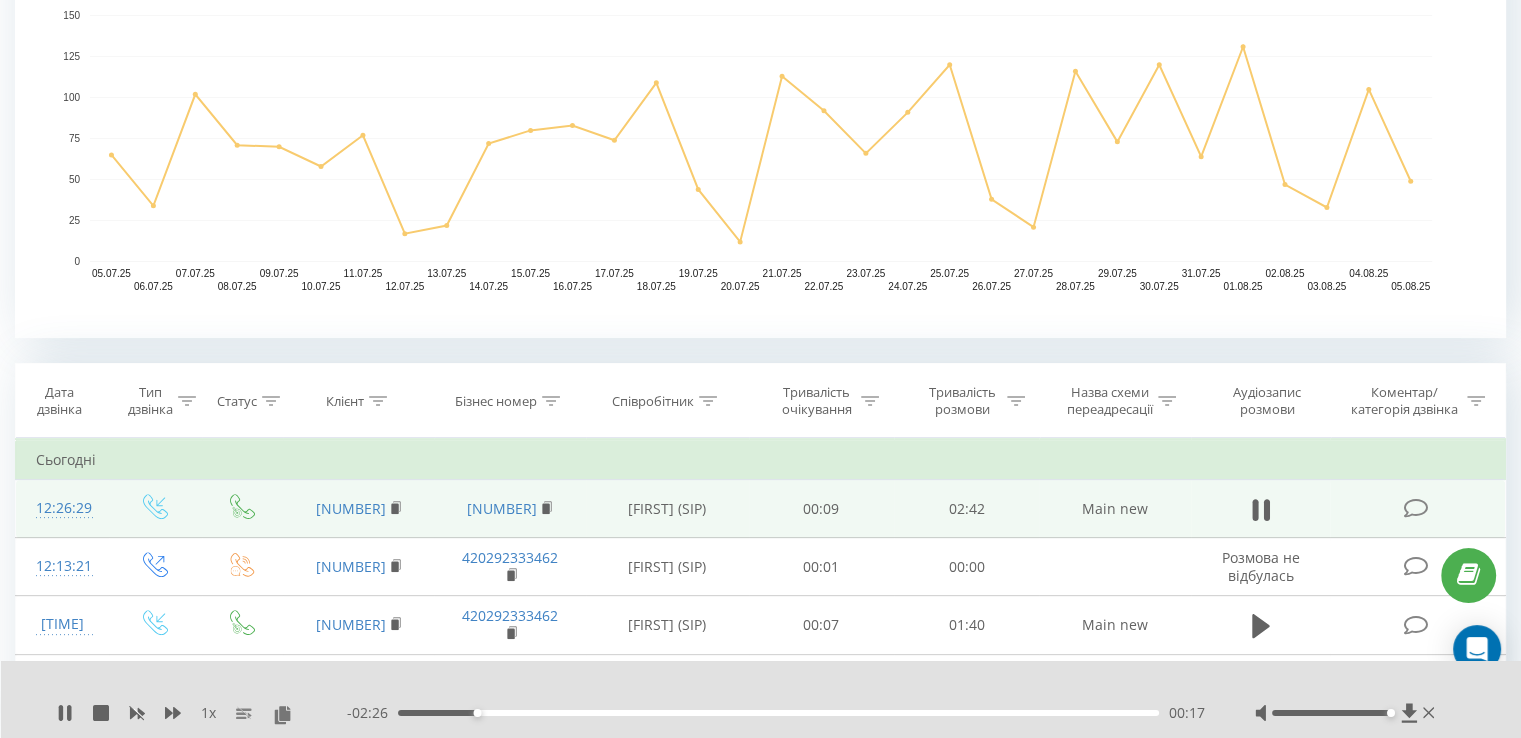 click on "00:17" at bounding box center (778, 713) 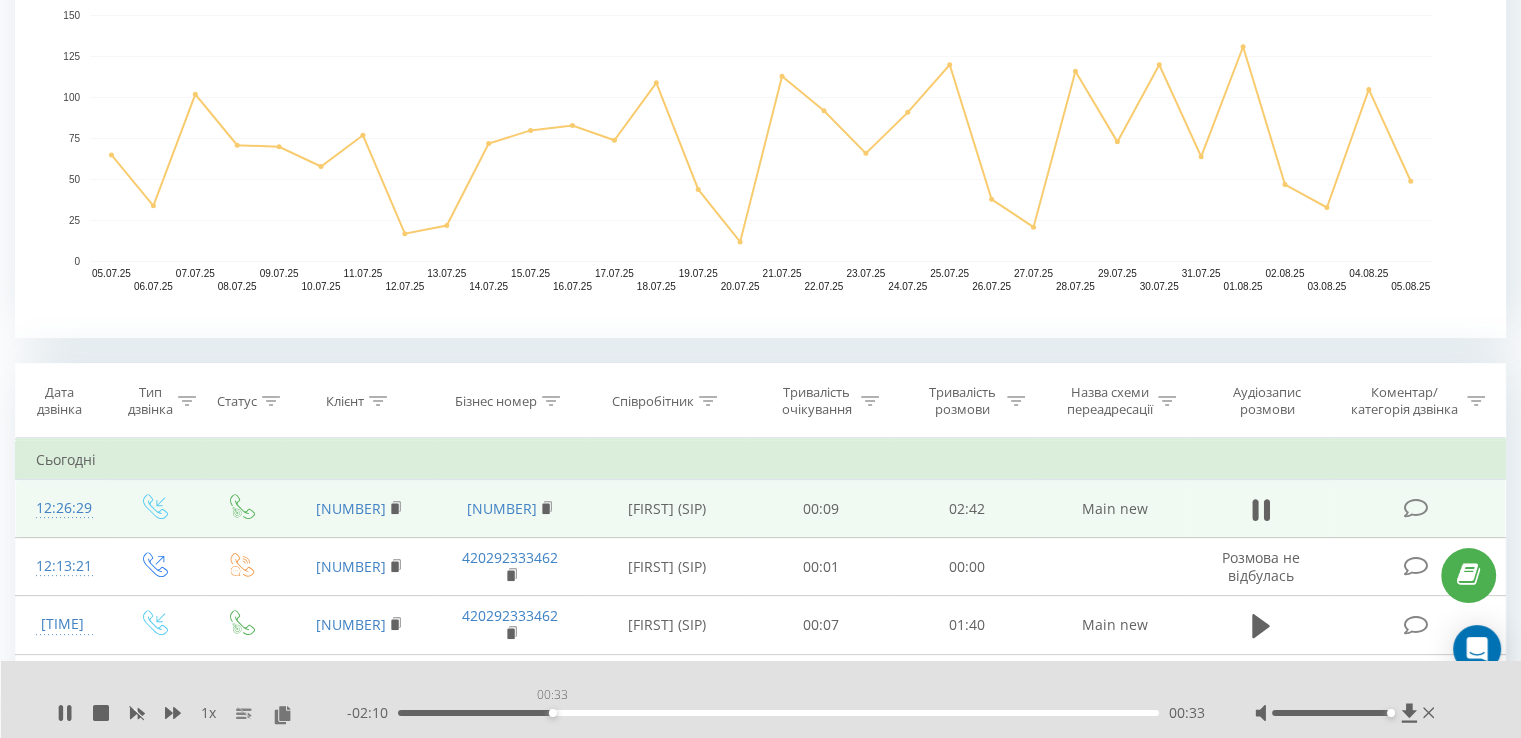 click on "00:33" at bounding box center (778, 713) 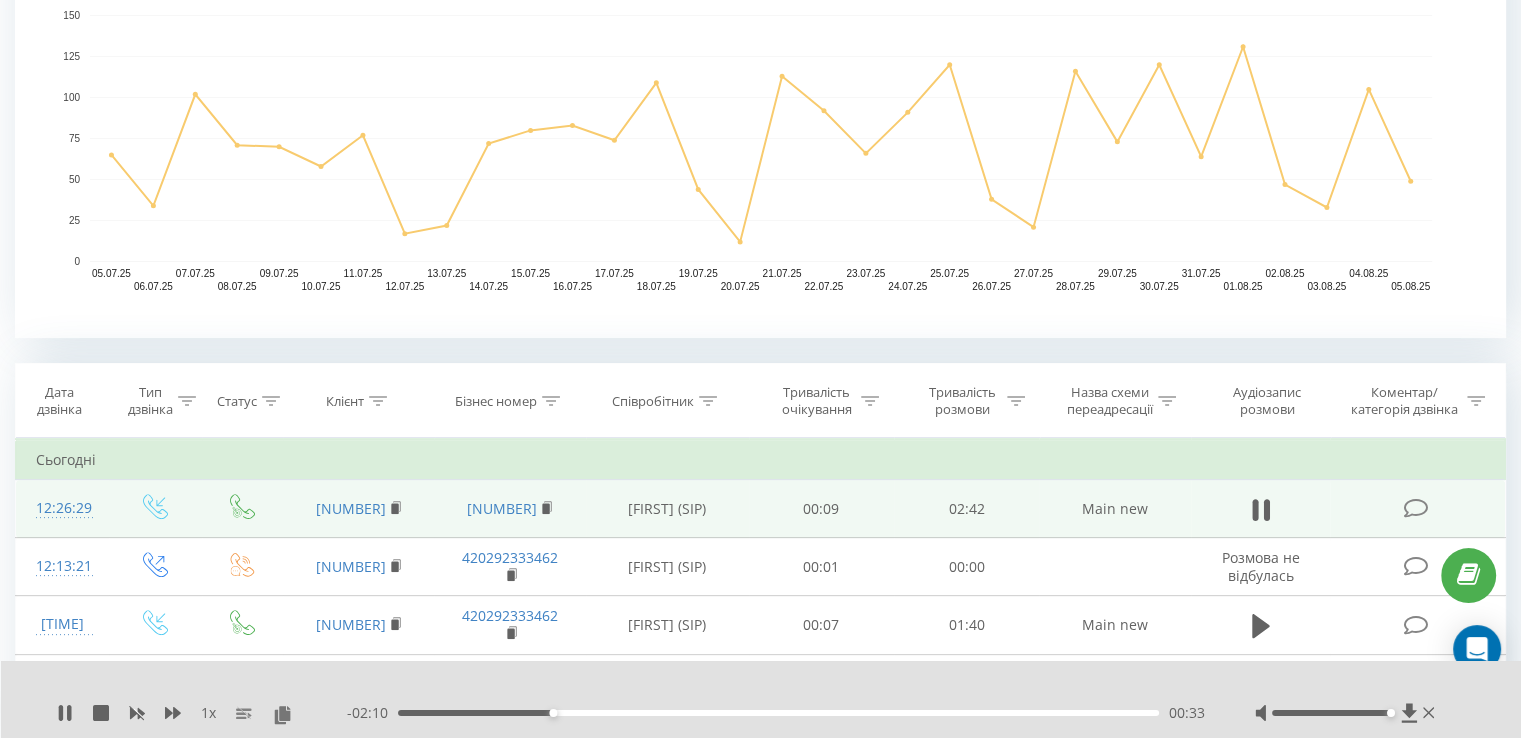 click on "00:33" at bounding box center (778, 713) 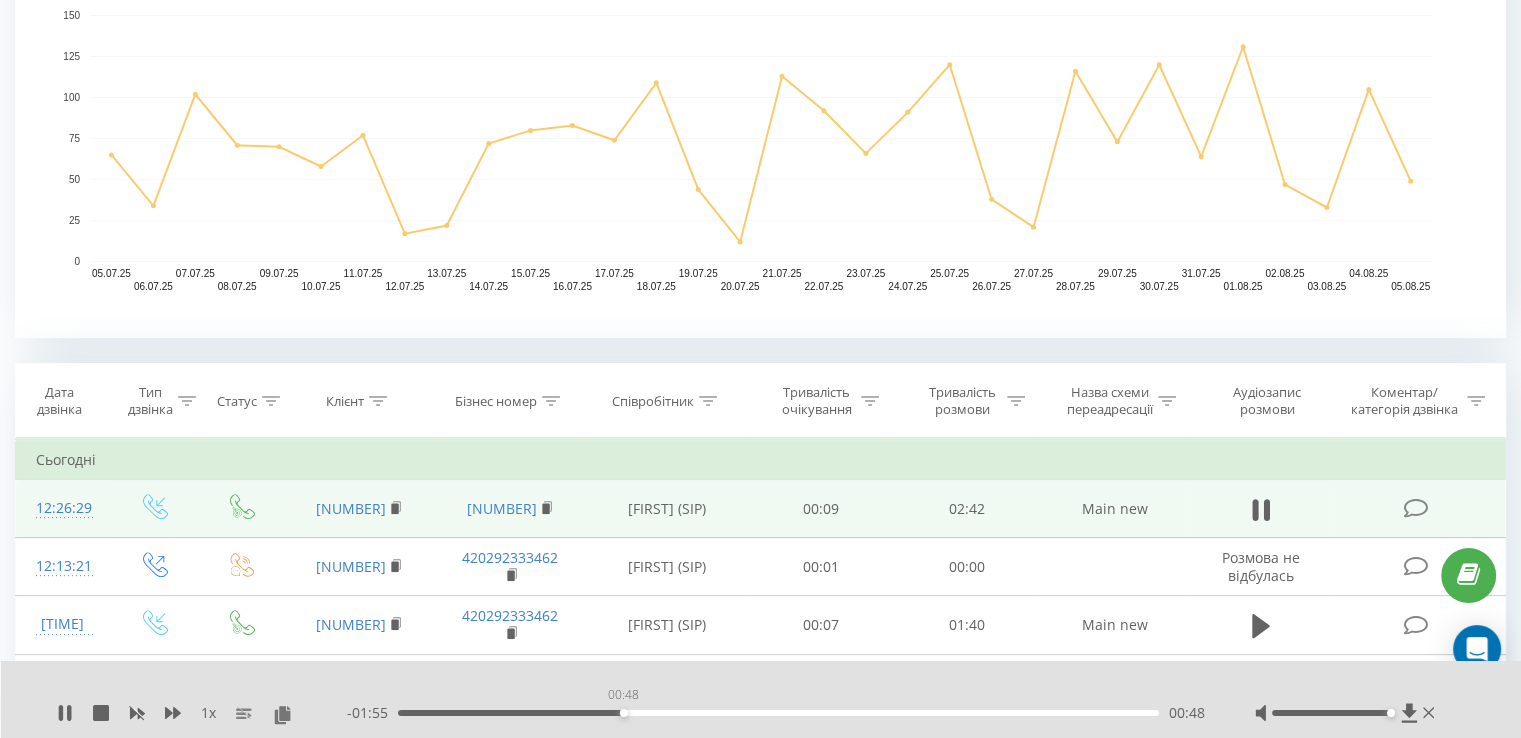 click on "00:48" at bounding box center (778, 713) 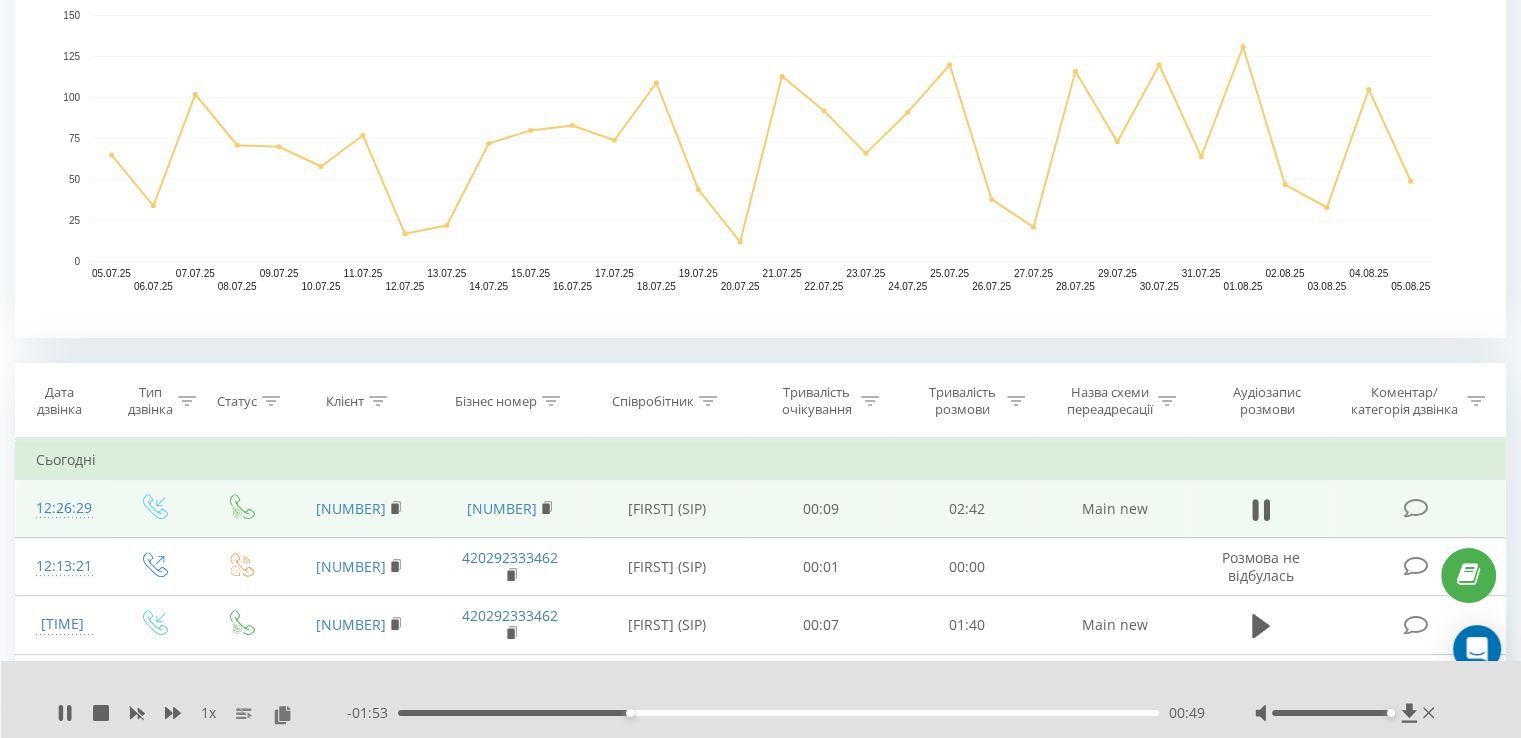 click on "00:49" at bounding box center [778, 713] 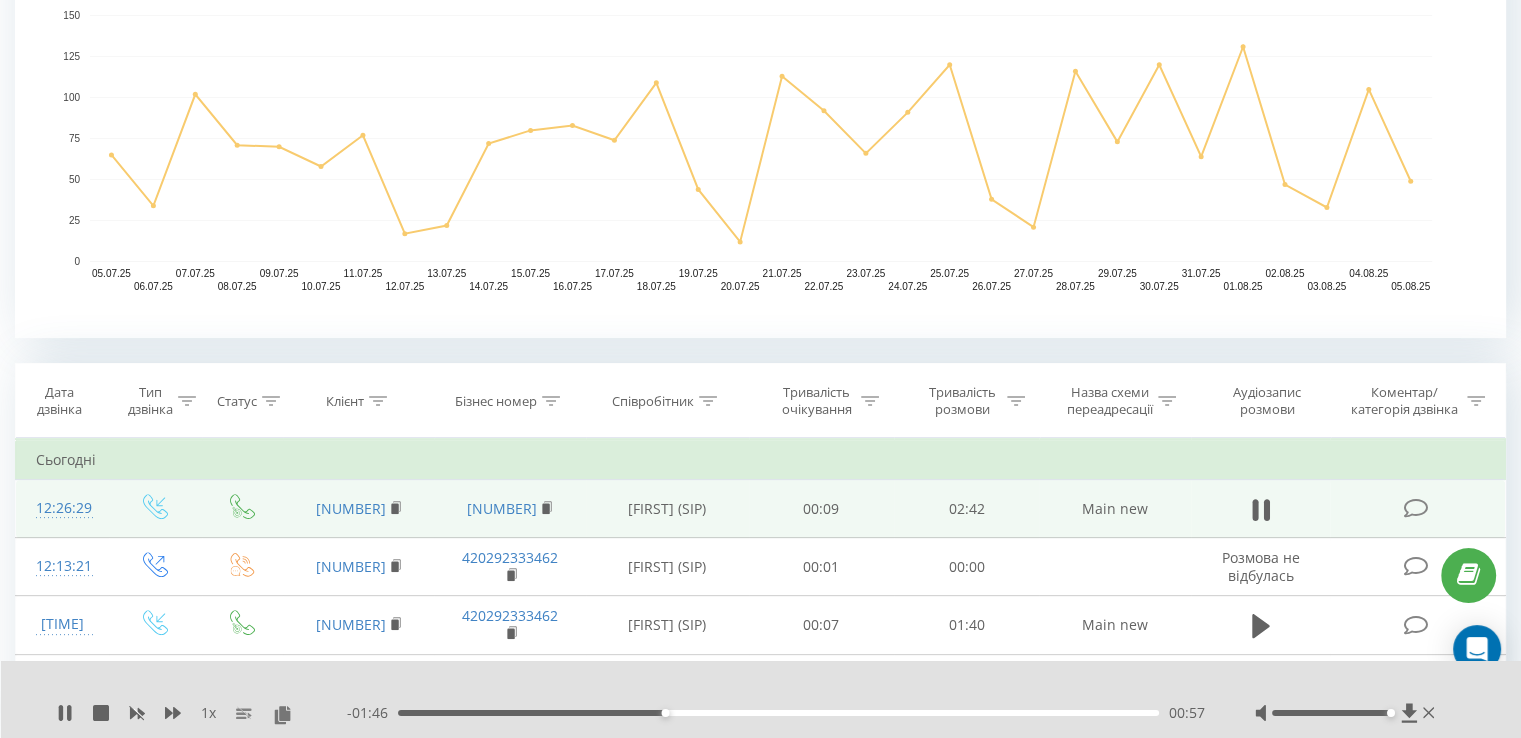click on "00:57" at bounding box center [778, 713] 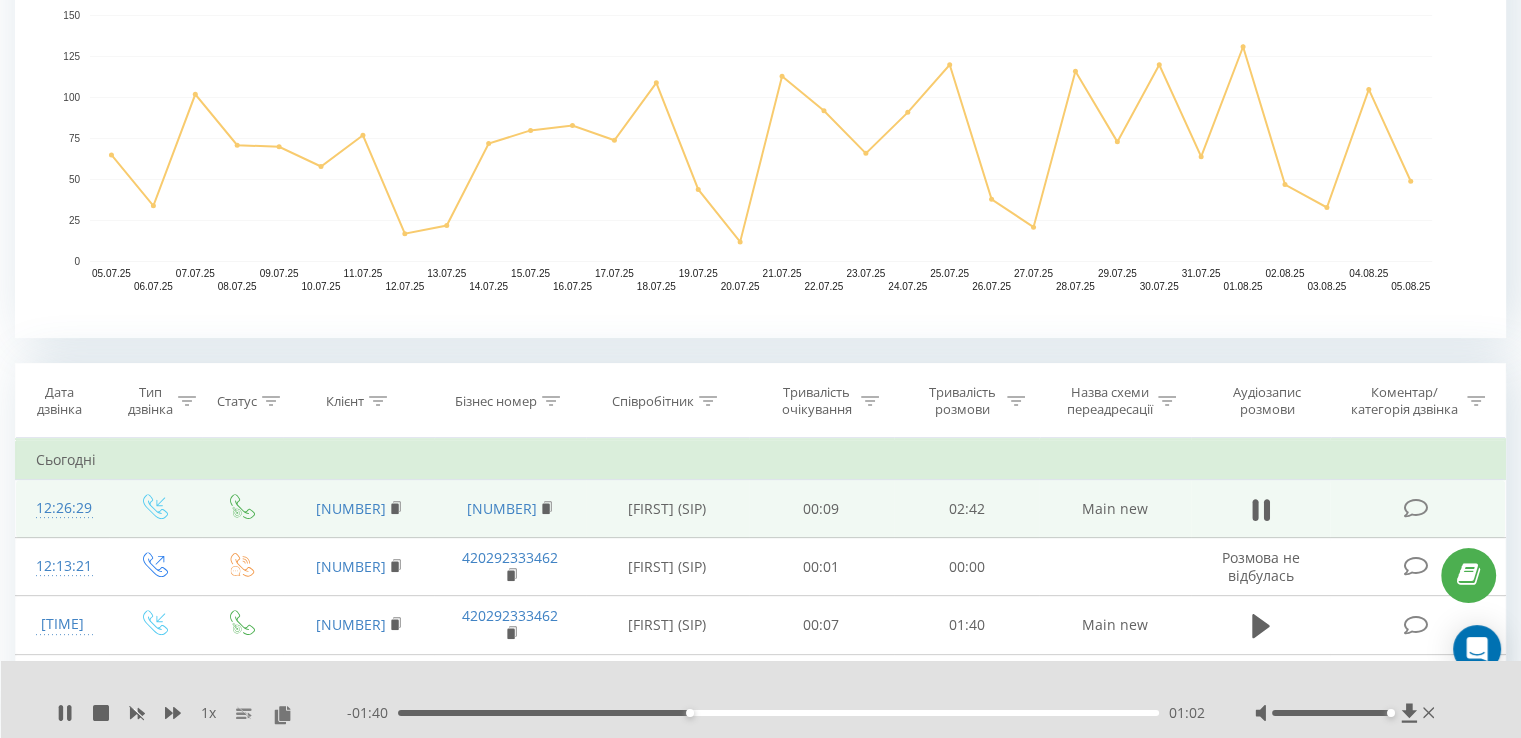 click on "01:02" at bounding box center (778, 713) 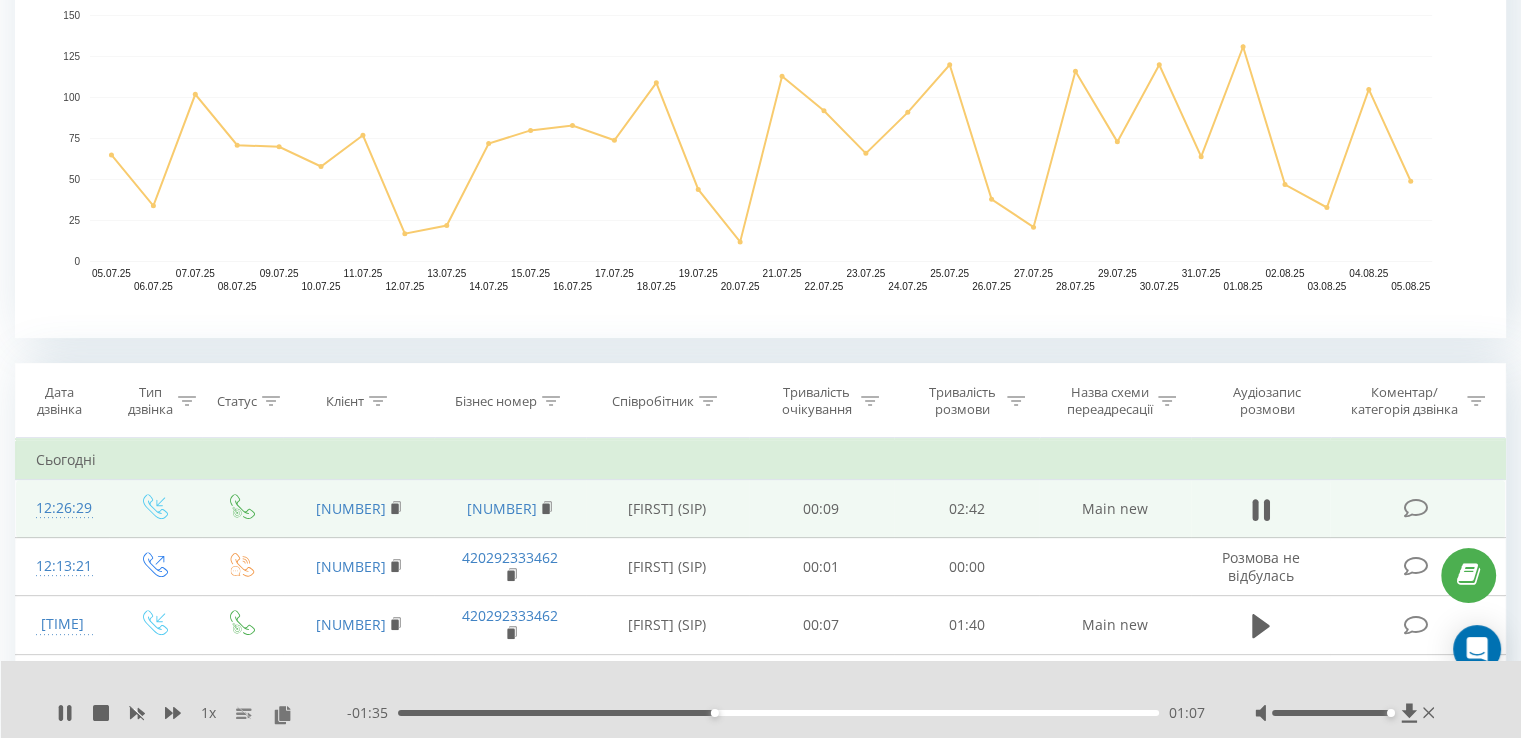 click on "01:07" at bounding box center (778, 713) 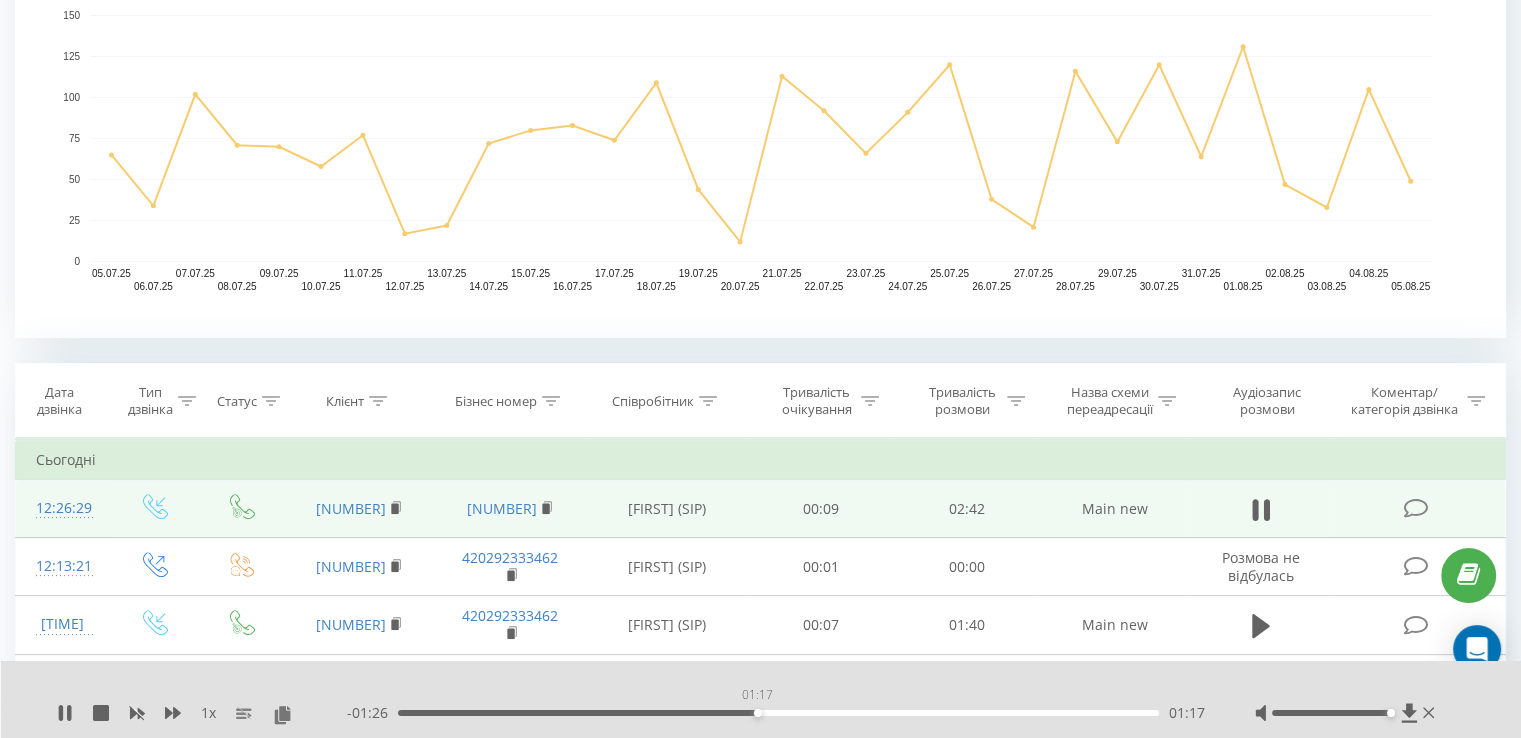 click on "01:17" at bounding box center [778, 713] 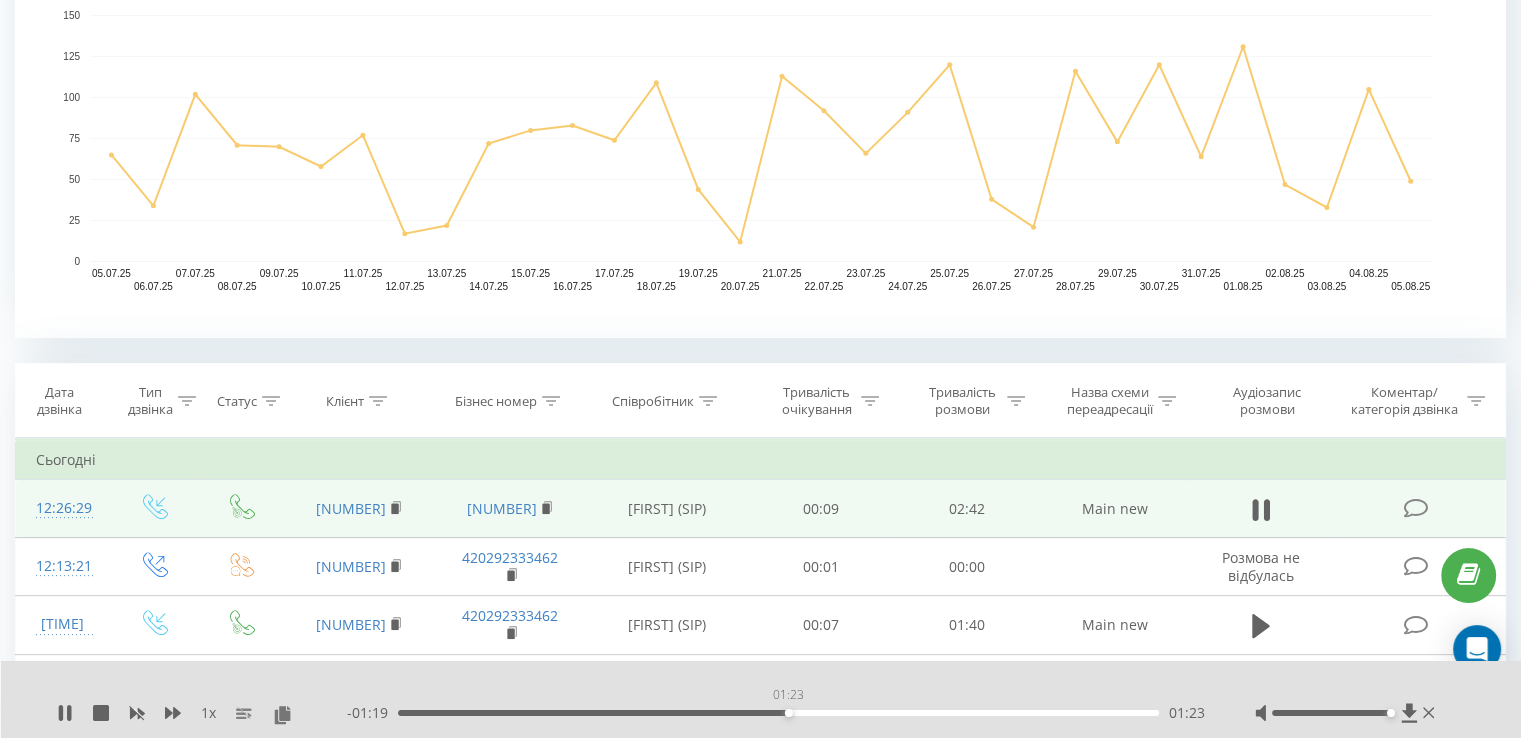 click on "01:23" at bounding box center [778, 713] 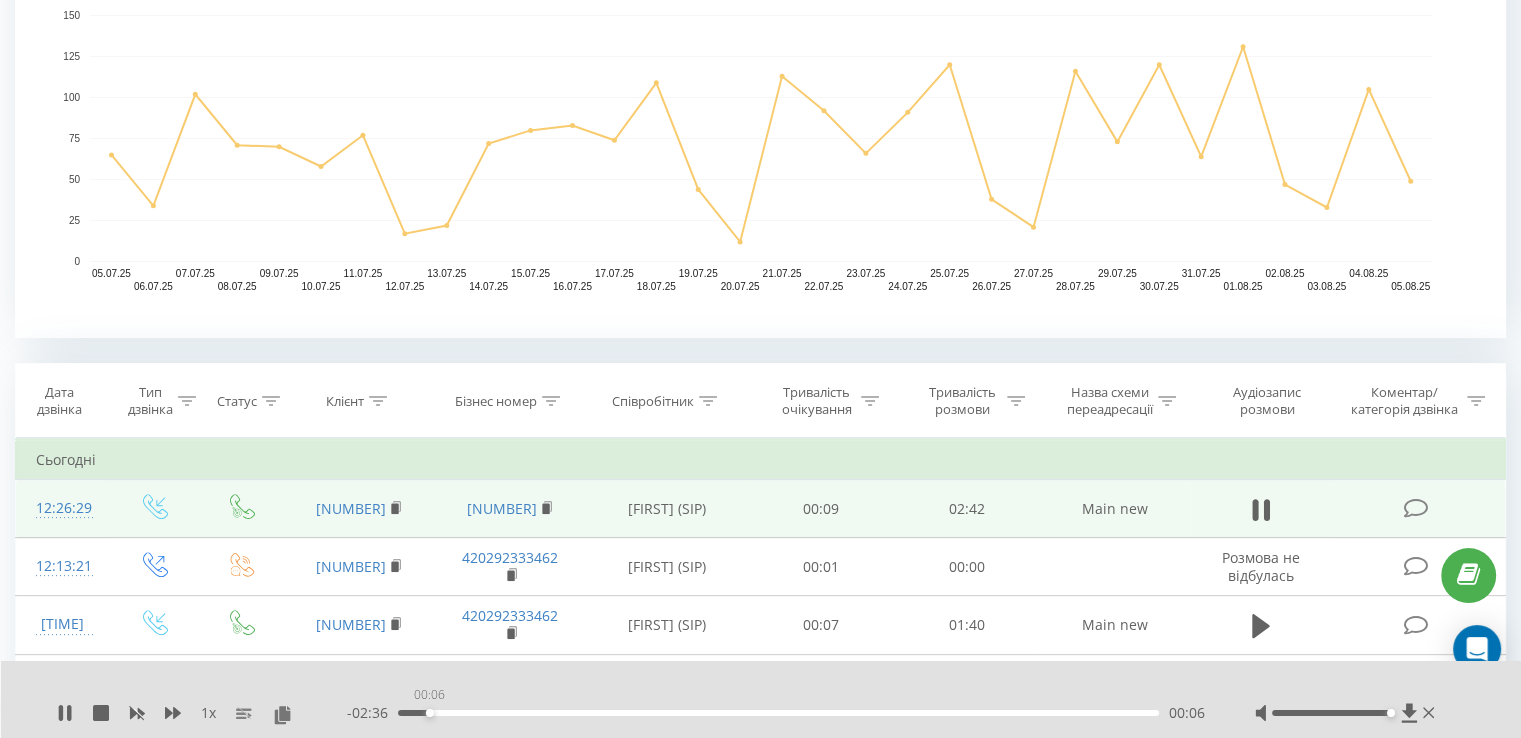 click on "00:06" at bounding box center [778, 713] 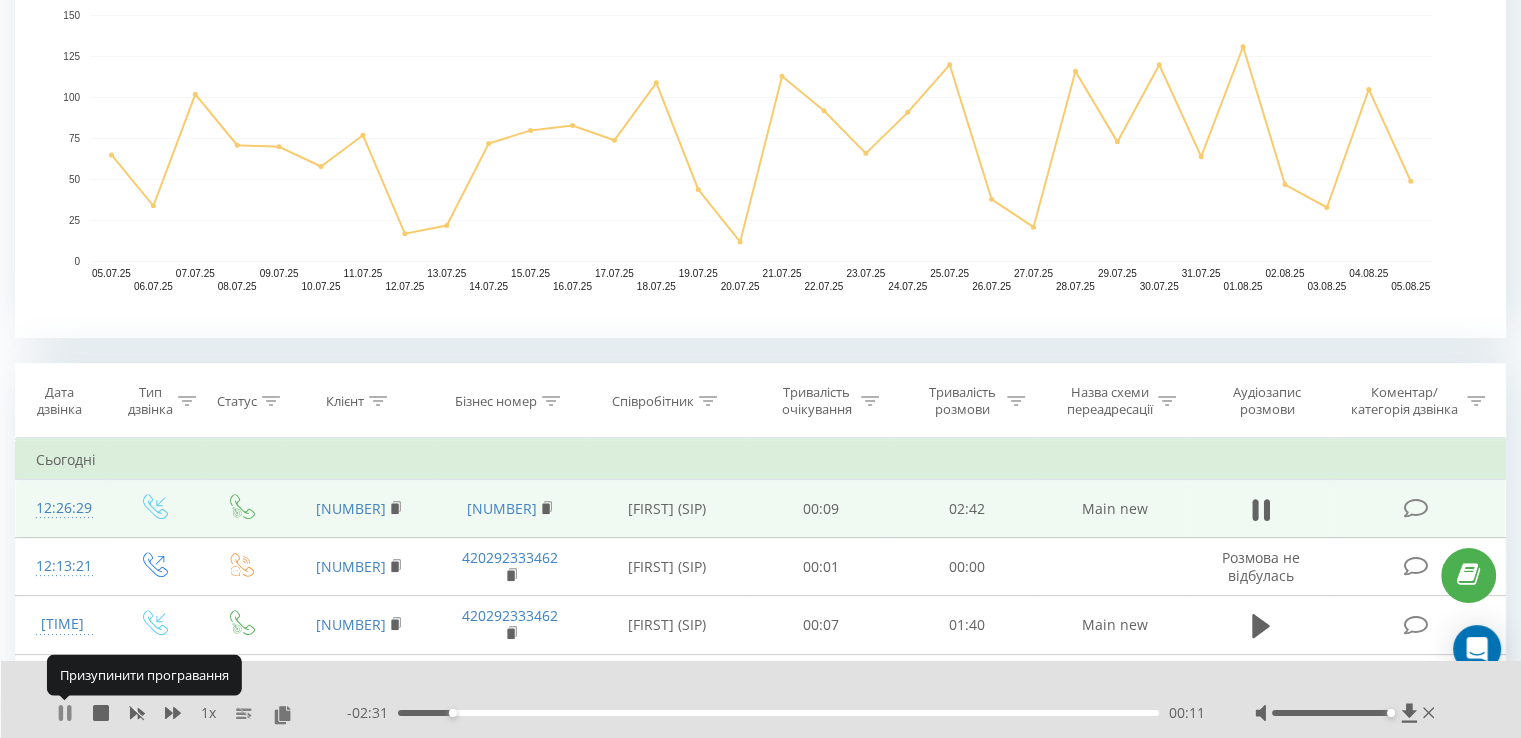 click 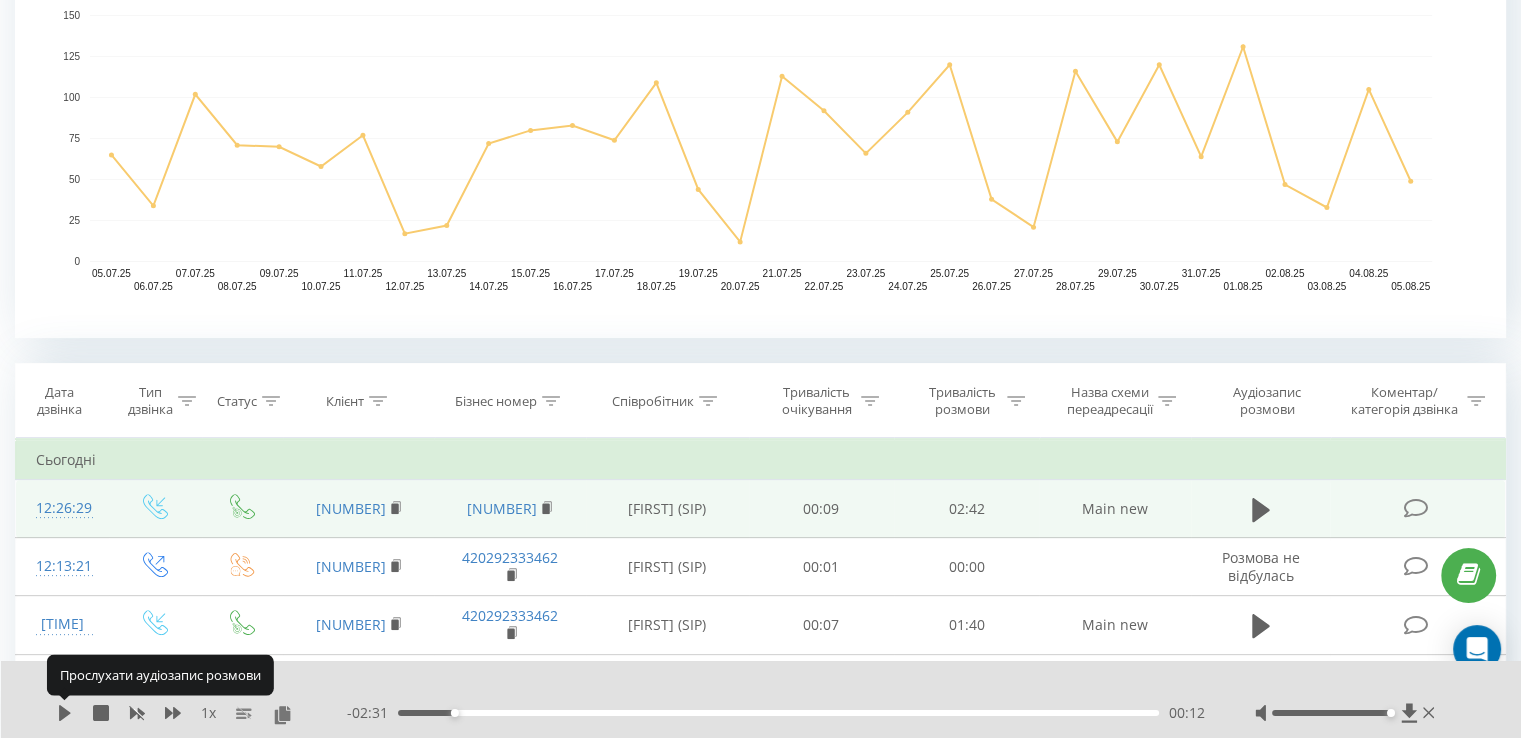 click 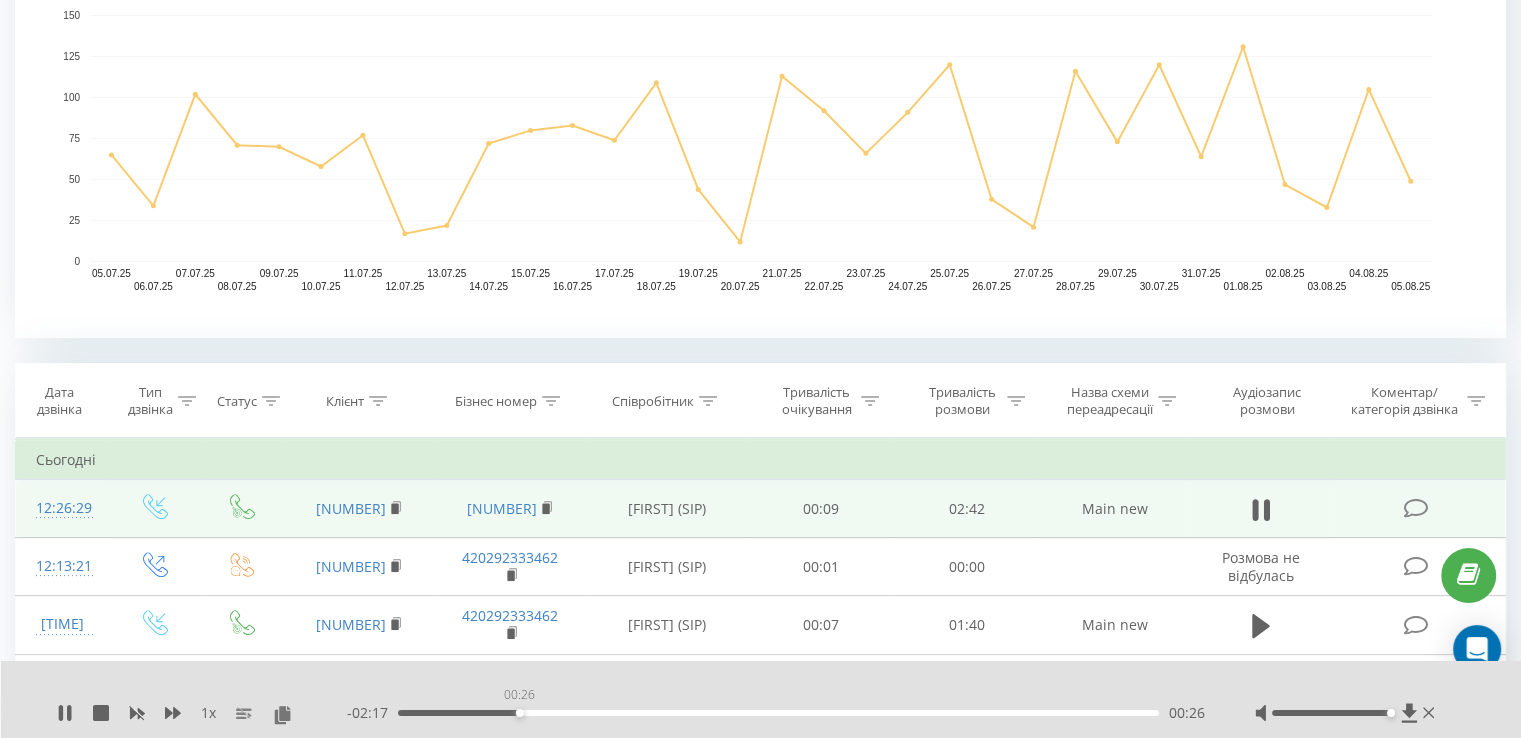 click on "00:26" at bounding box center (778, 713) 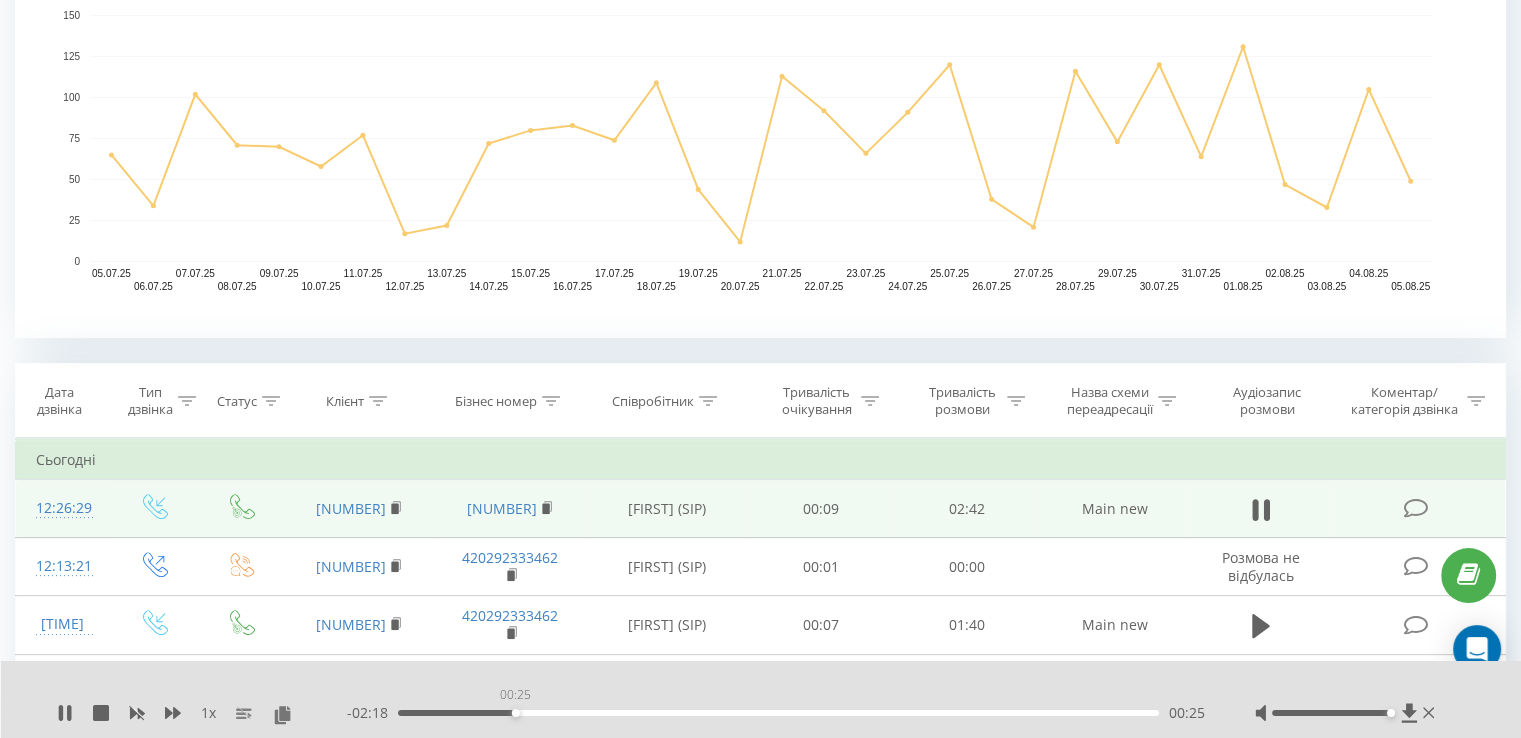 click on "00:25" at bounding box center (516, 713) 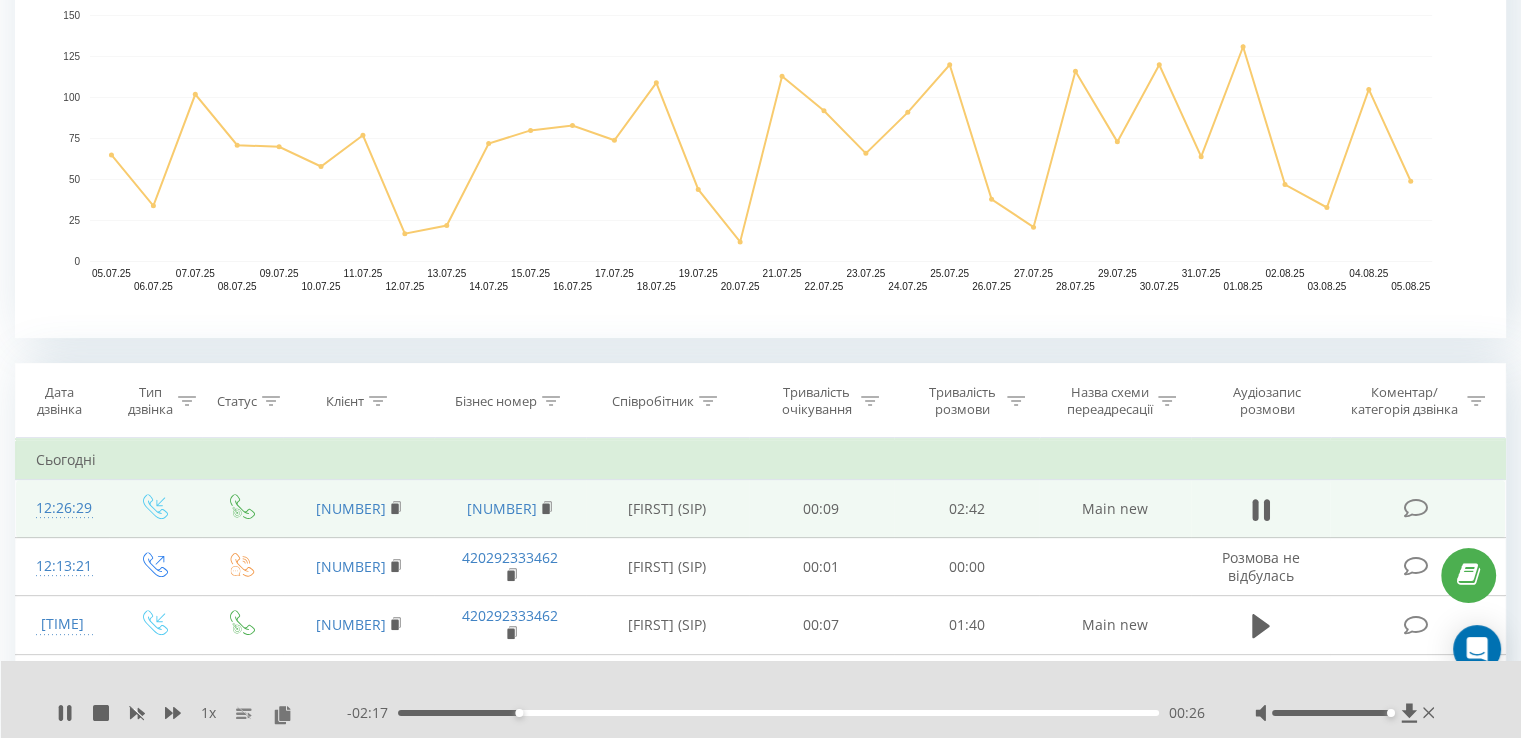 click on "00:26" at bounding box center (778, 713) 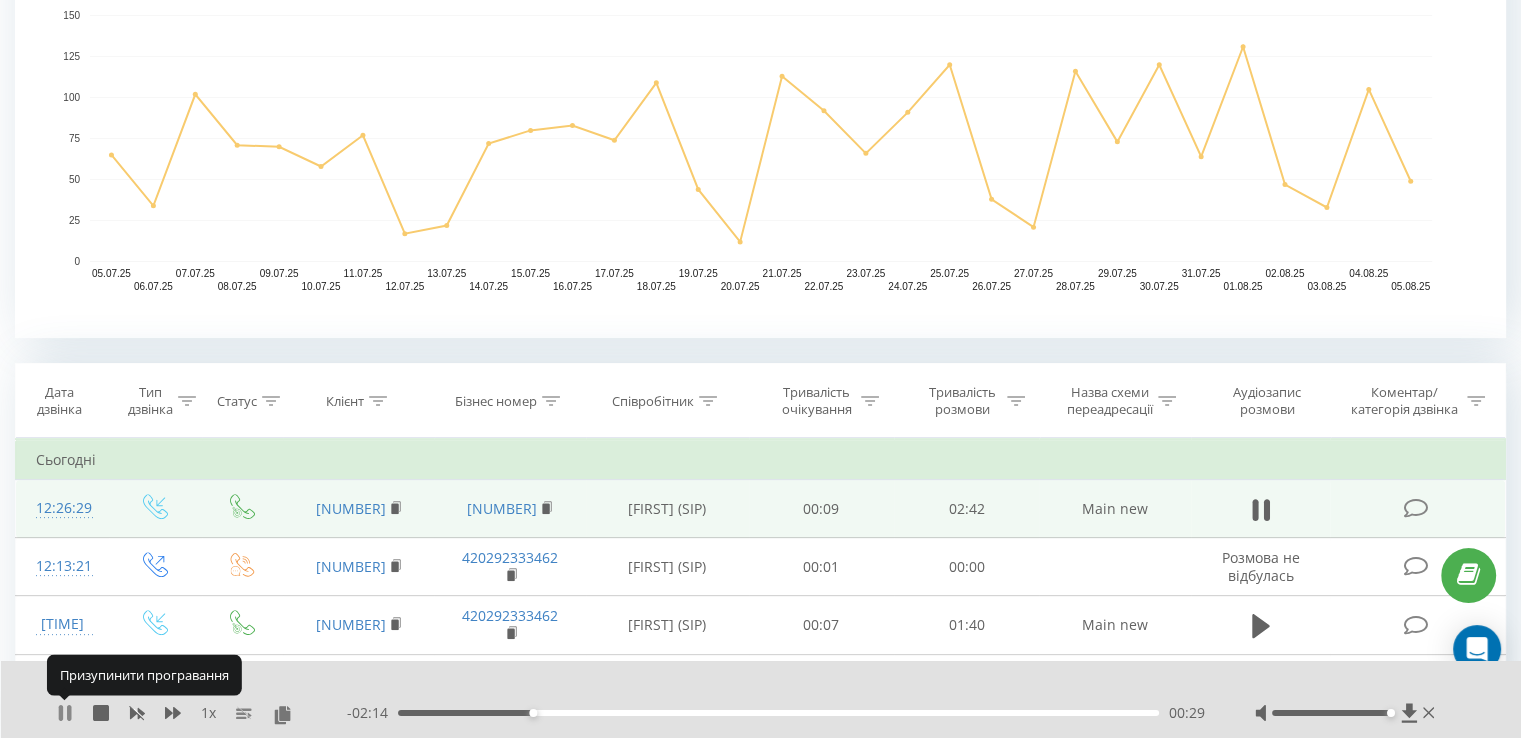 click 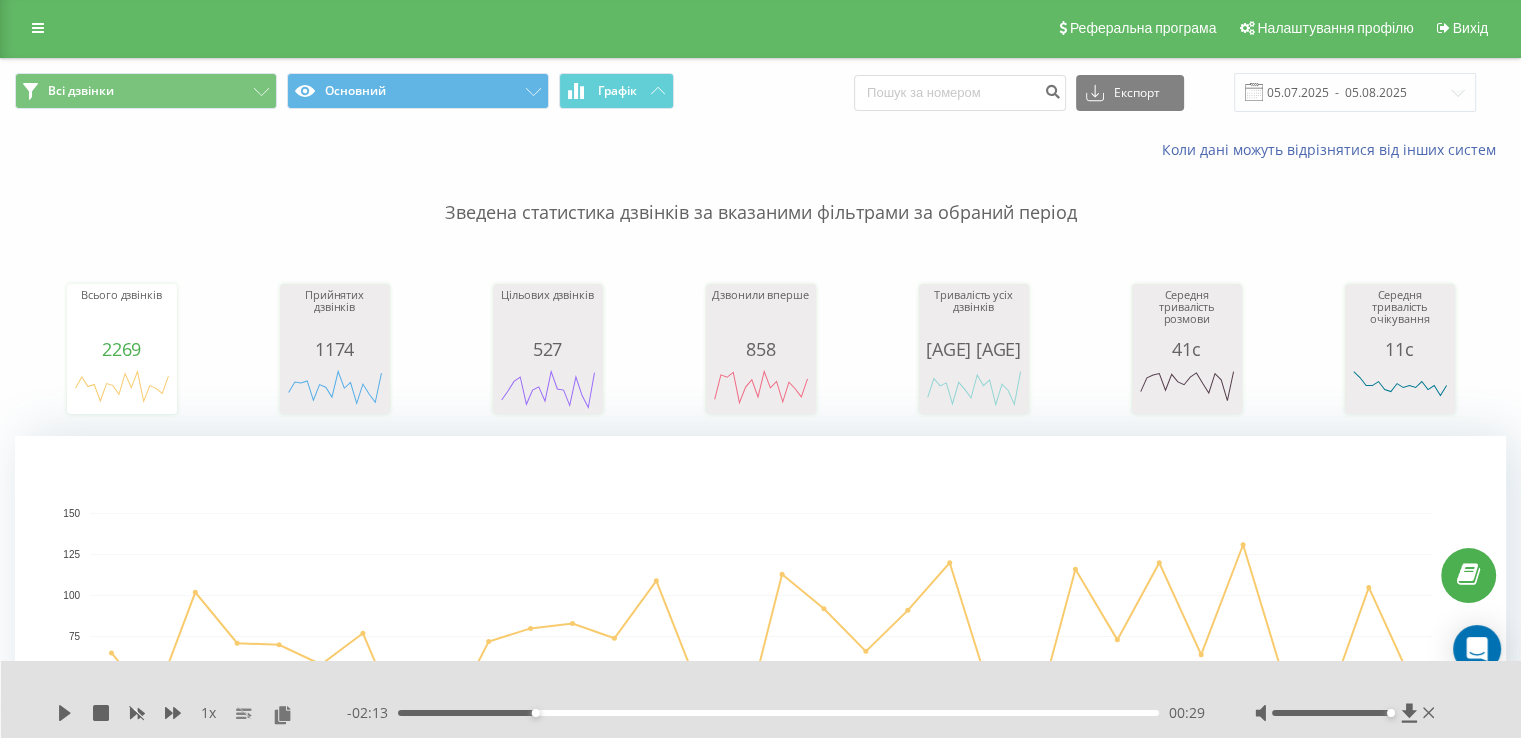 scroll, scrollTop: 0, scrollLeft: 0, axis: both 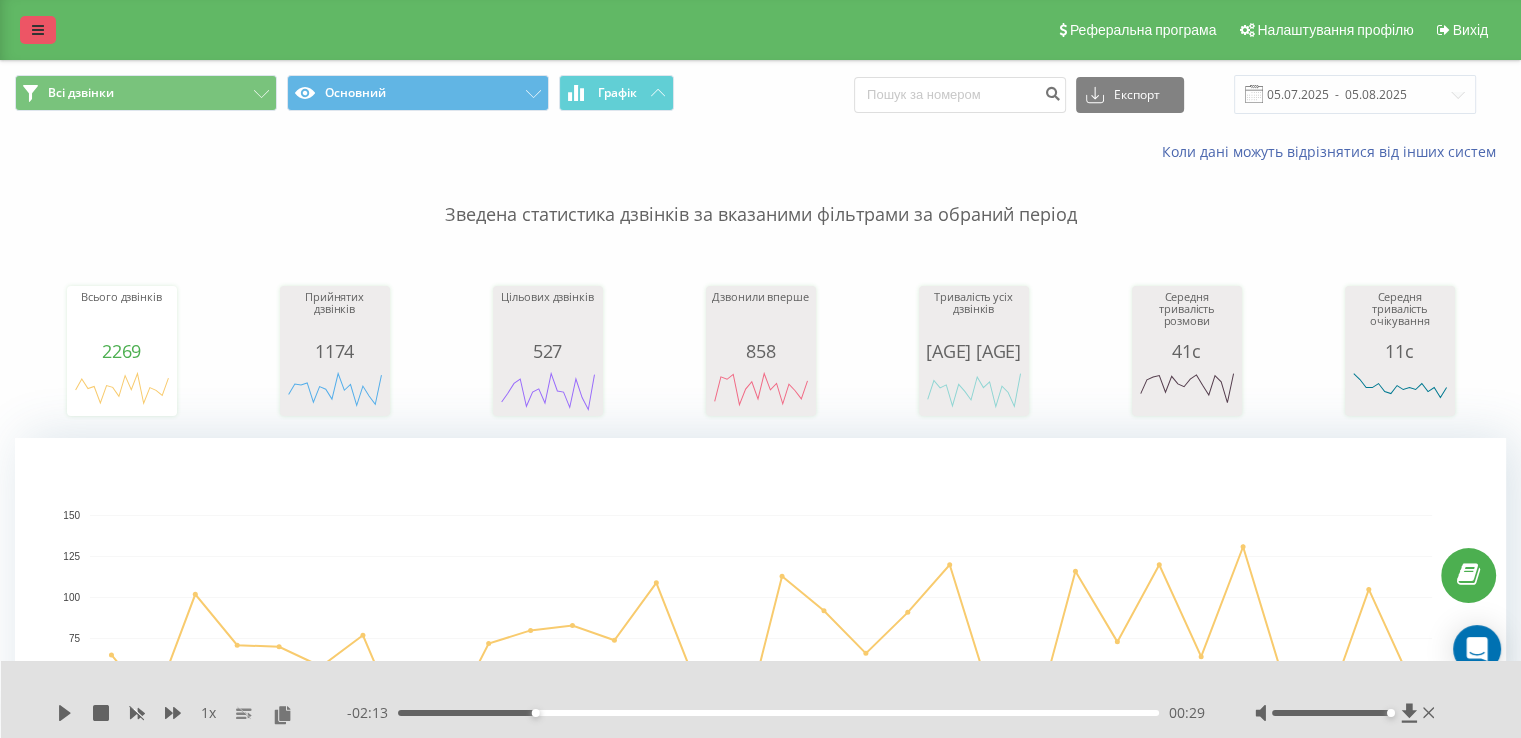 click at bounding box center (38, 30) 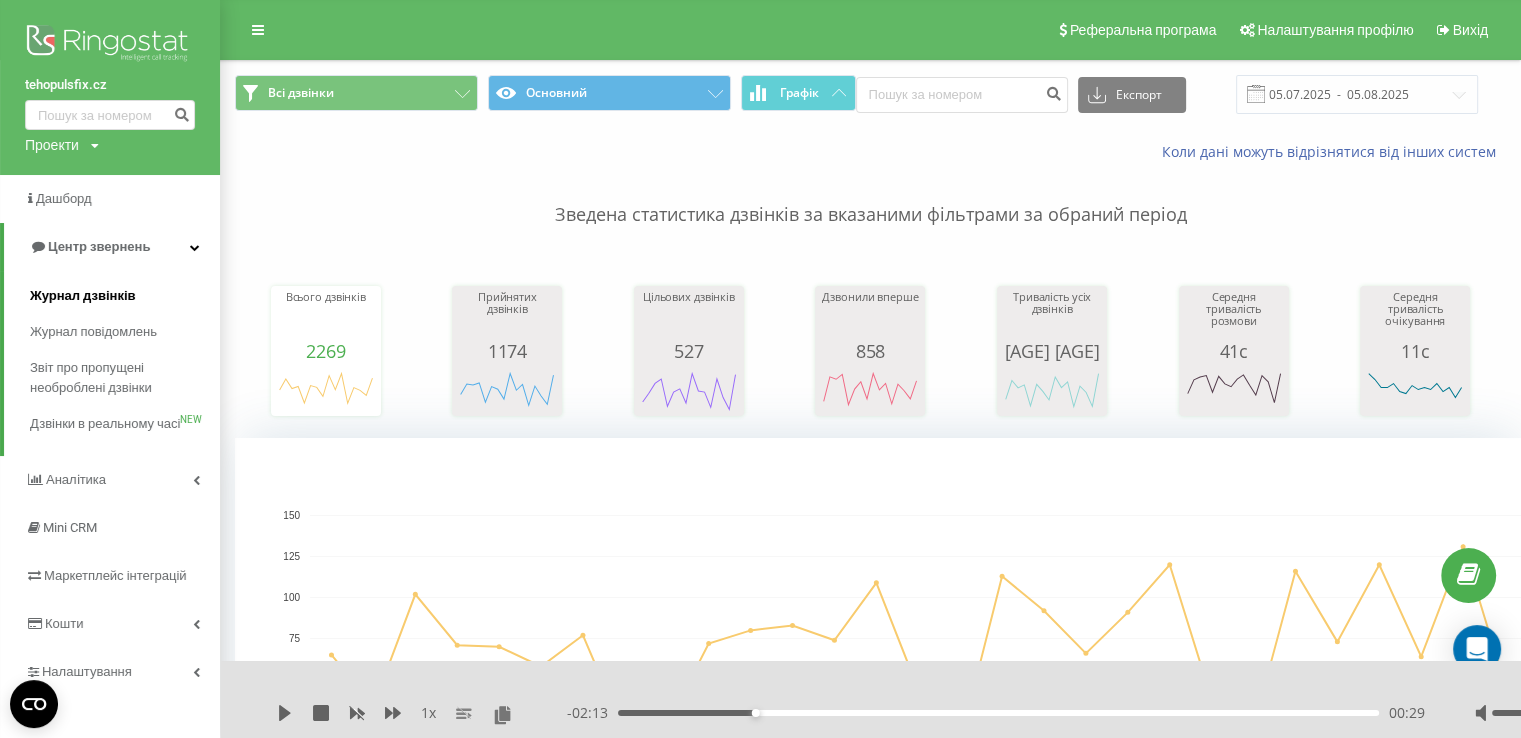 click on "Журнал дзвінків" at bounding box center [83, 296] 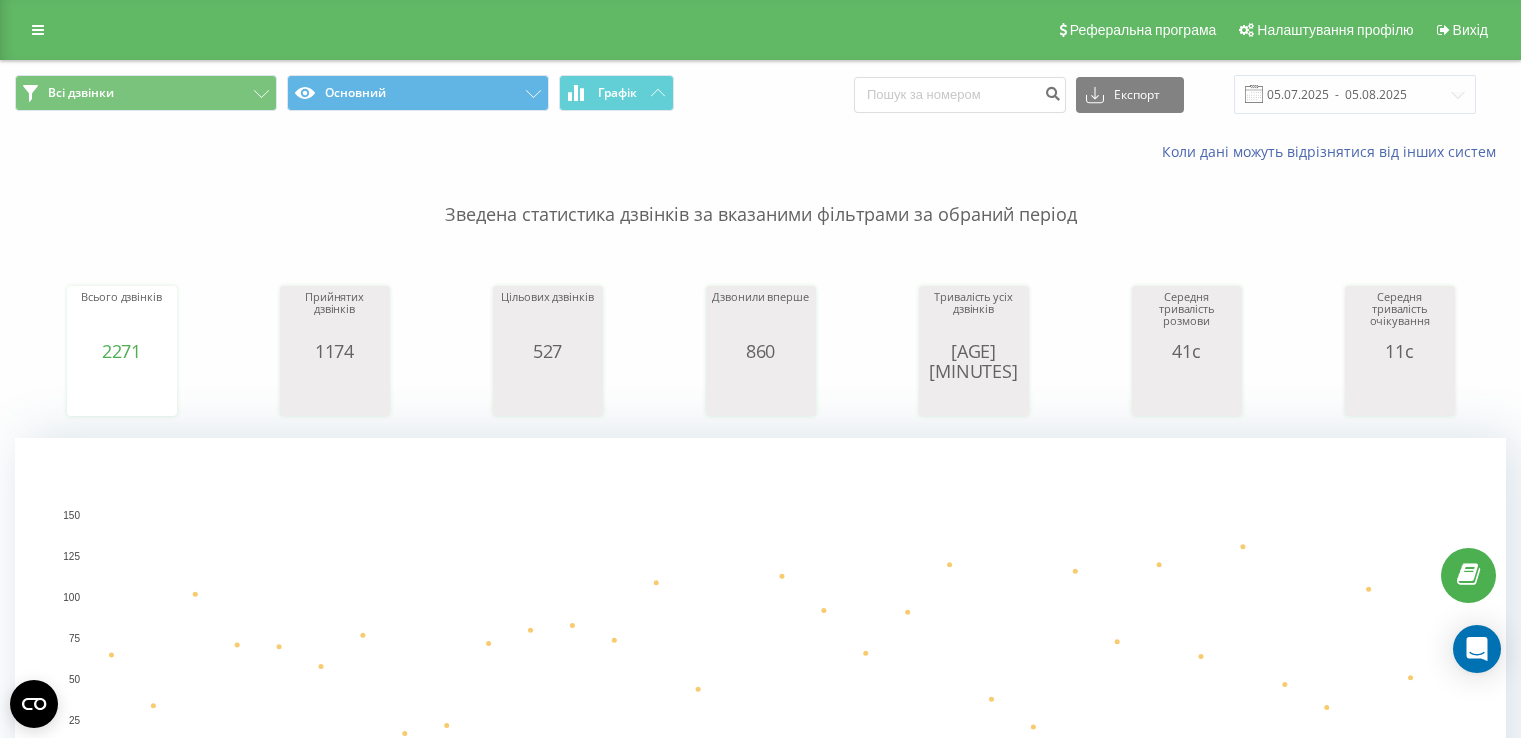 scroll, scrollTop: 0, scrollLeft: 0, axis: both 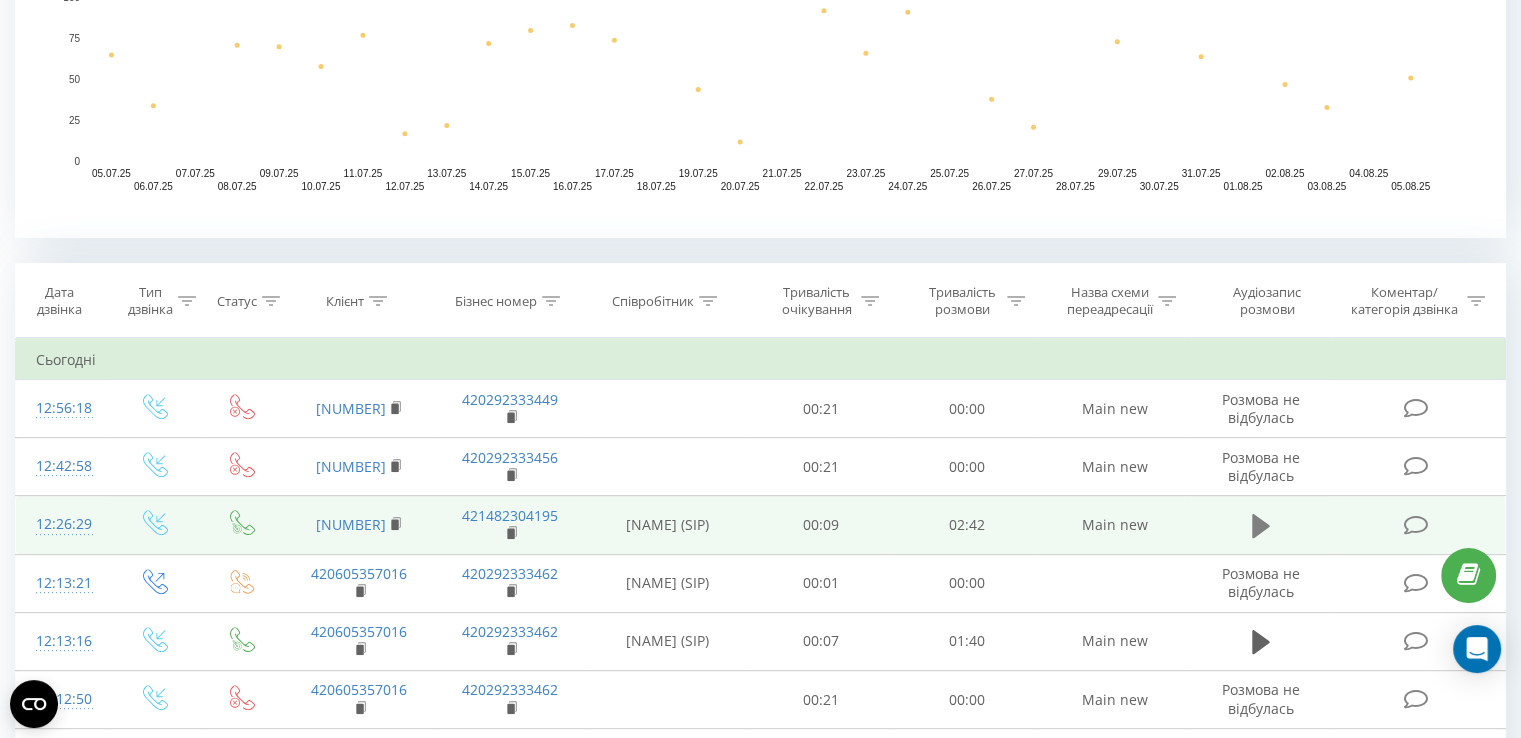 click 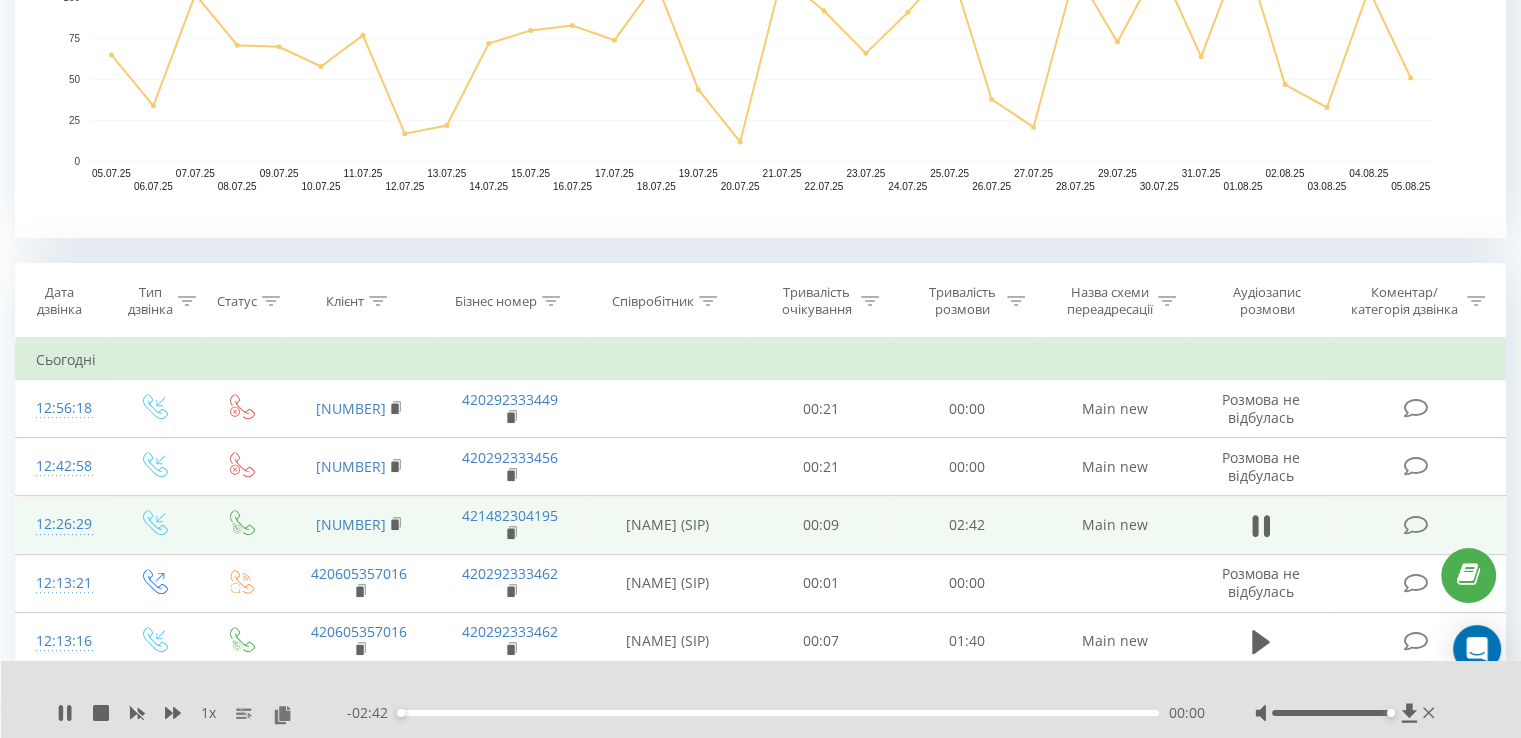 click on "00:00" at bounding box center [778, 713] 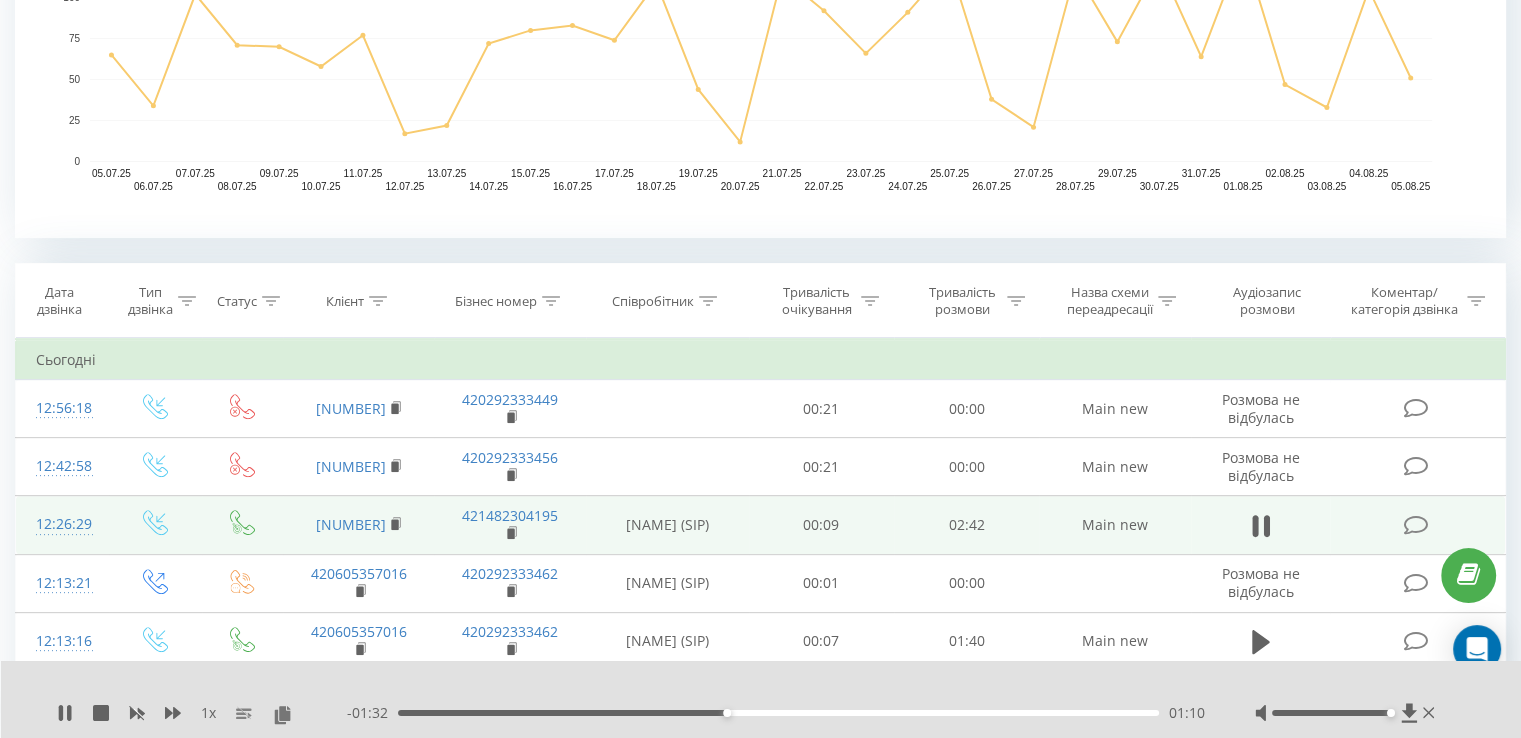 click on "01:10" at bounding box center [778, 713] 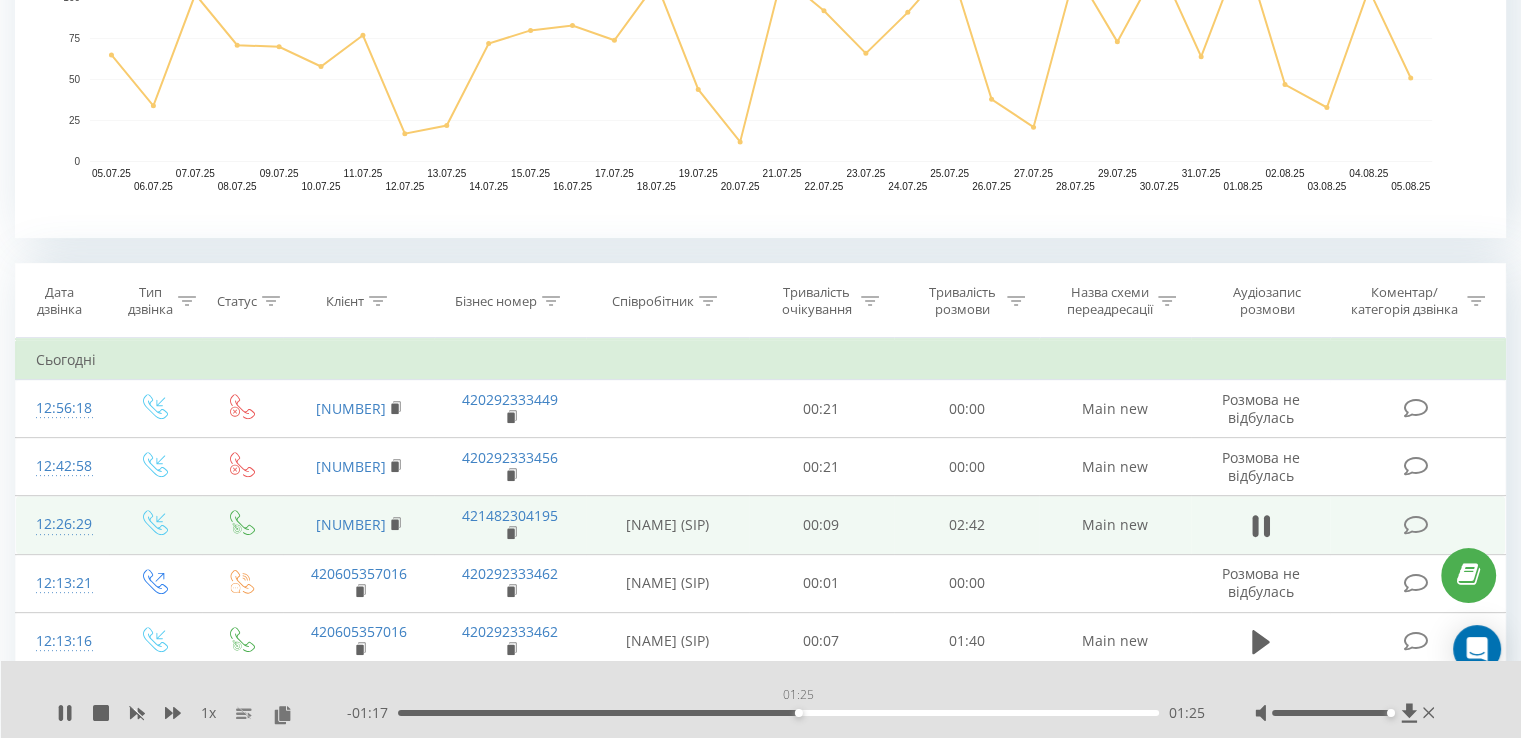 click on "01:25" at bounding box center (778, 713) 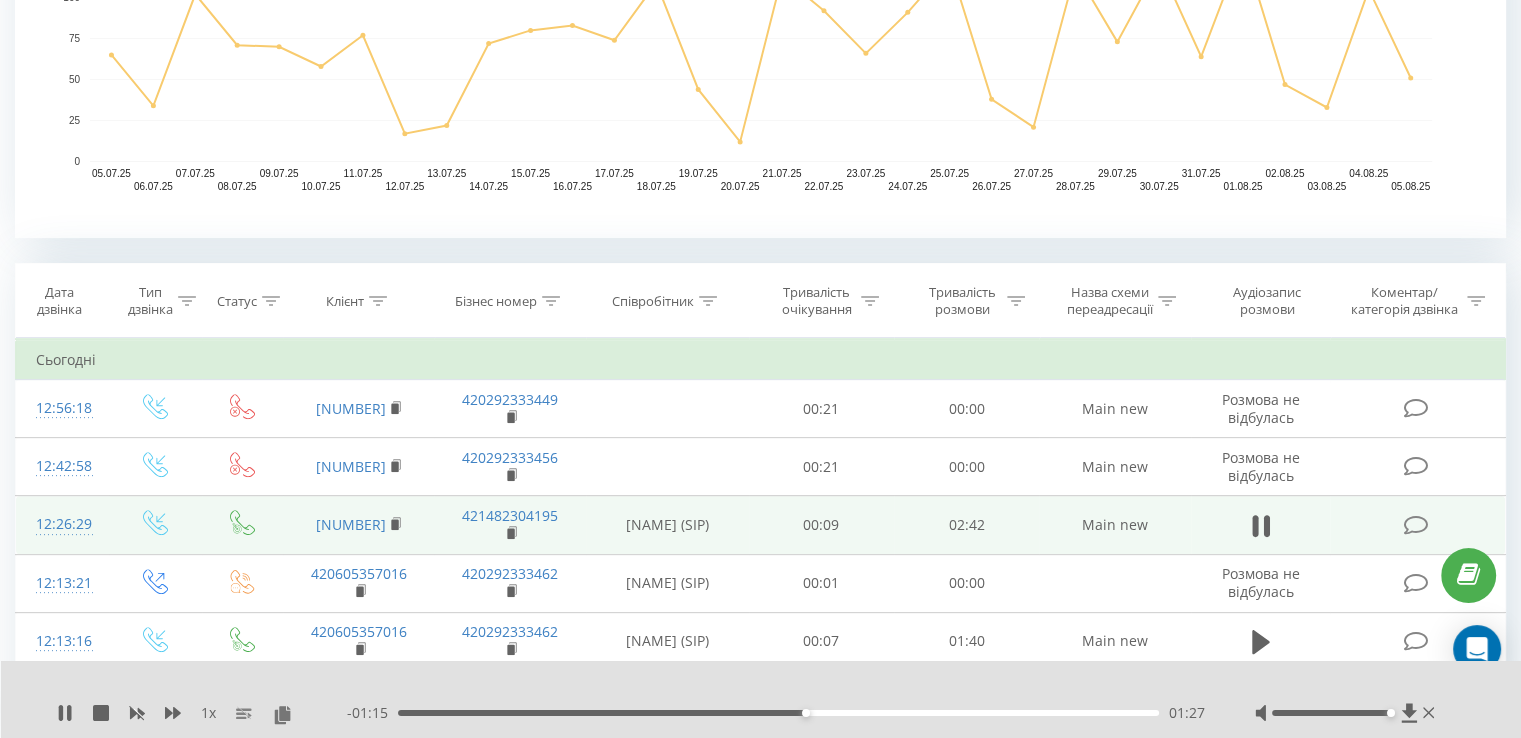 click on "01:27" at bounding box center [778, 713] 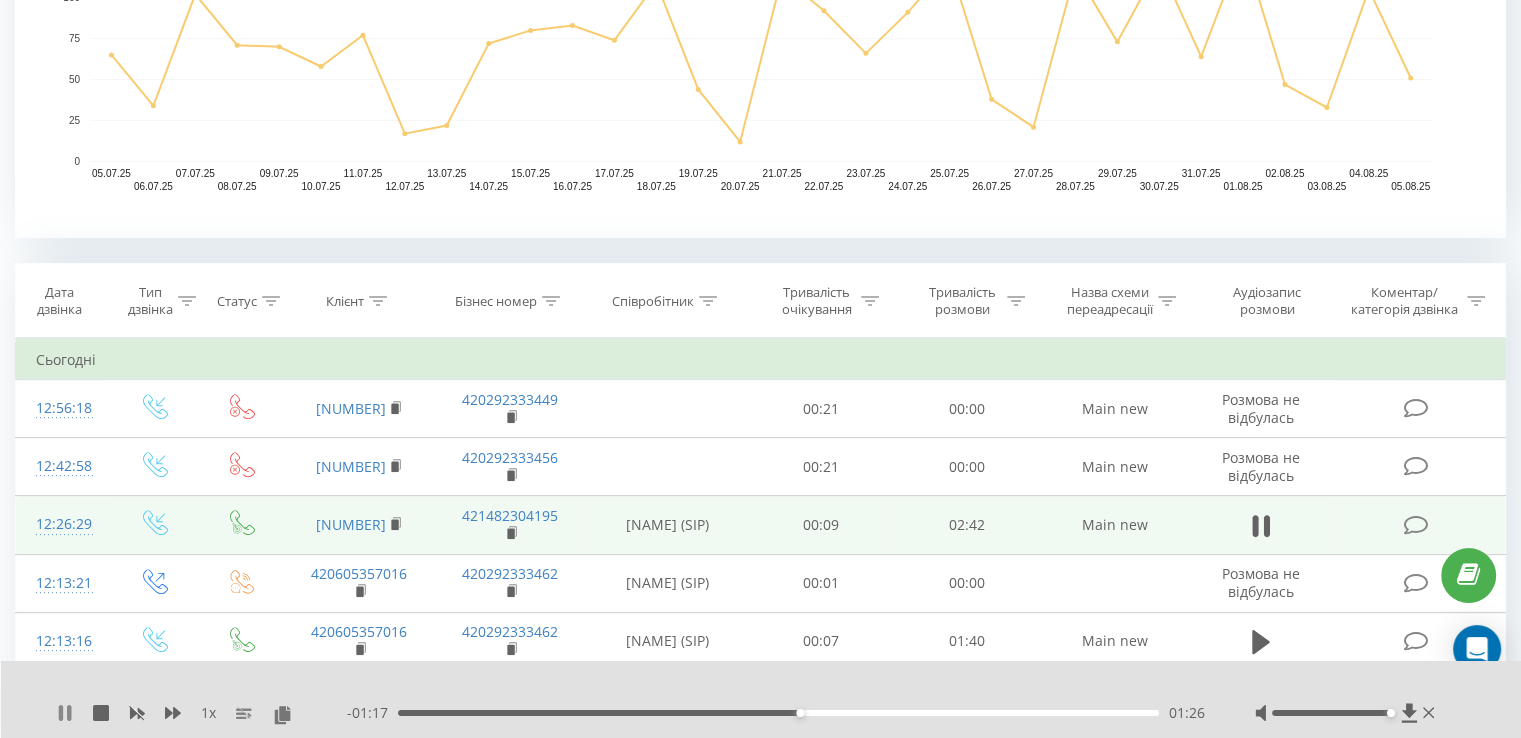 click 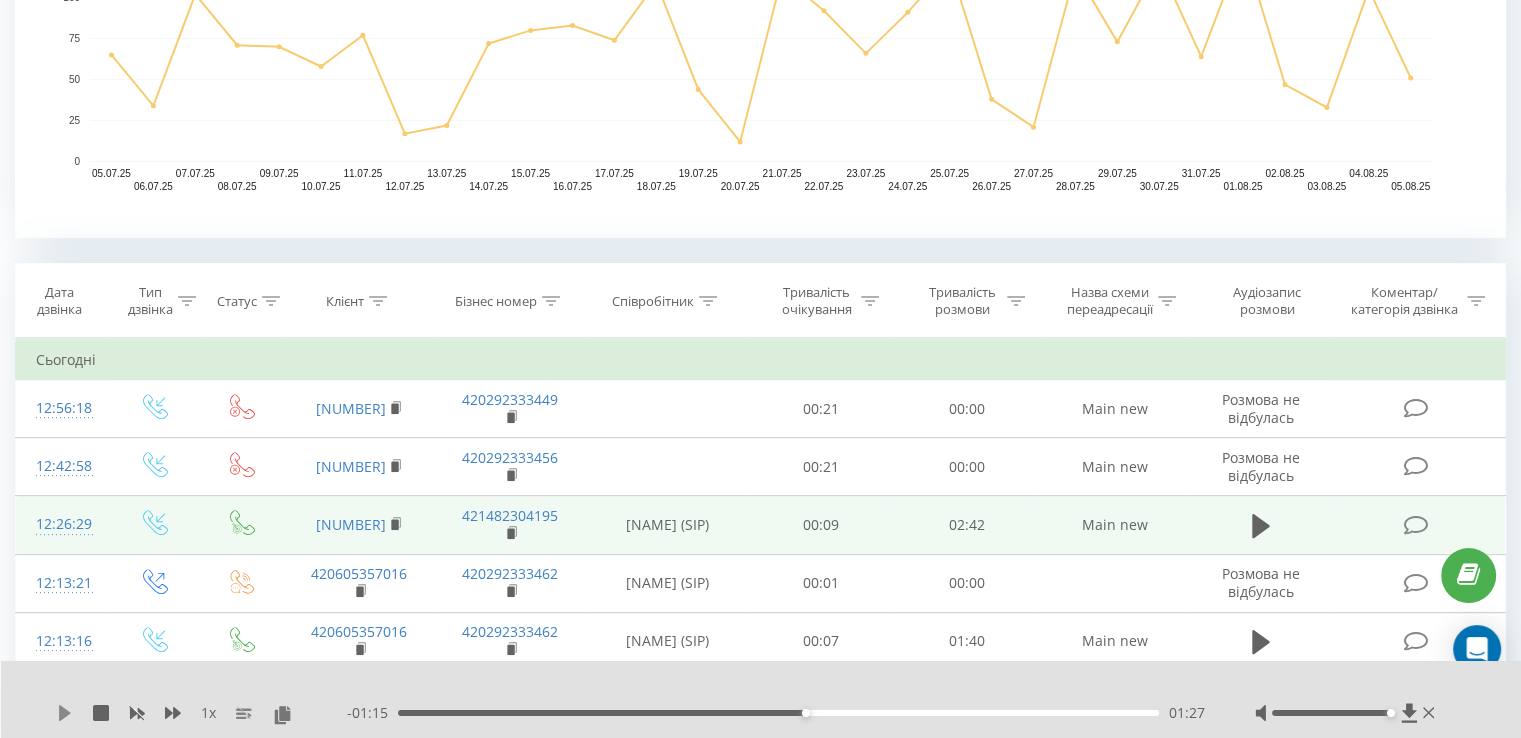 click 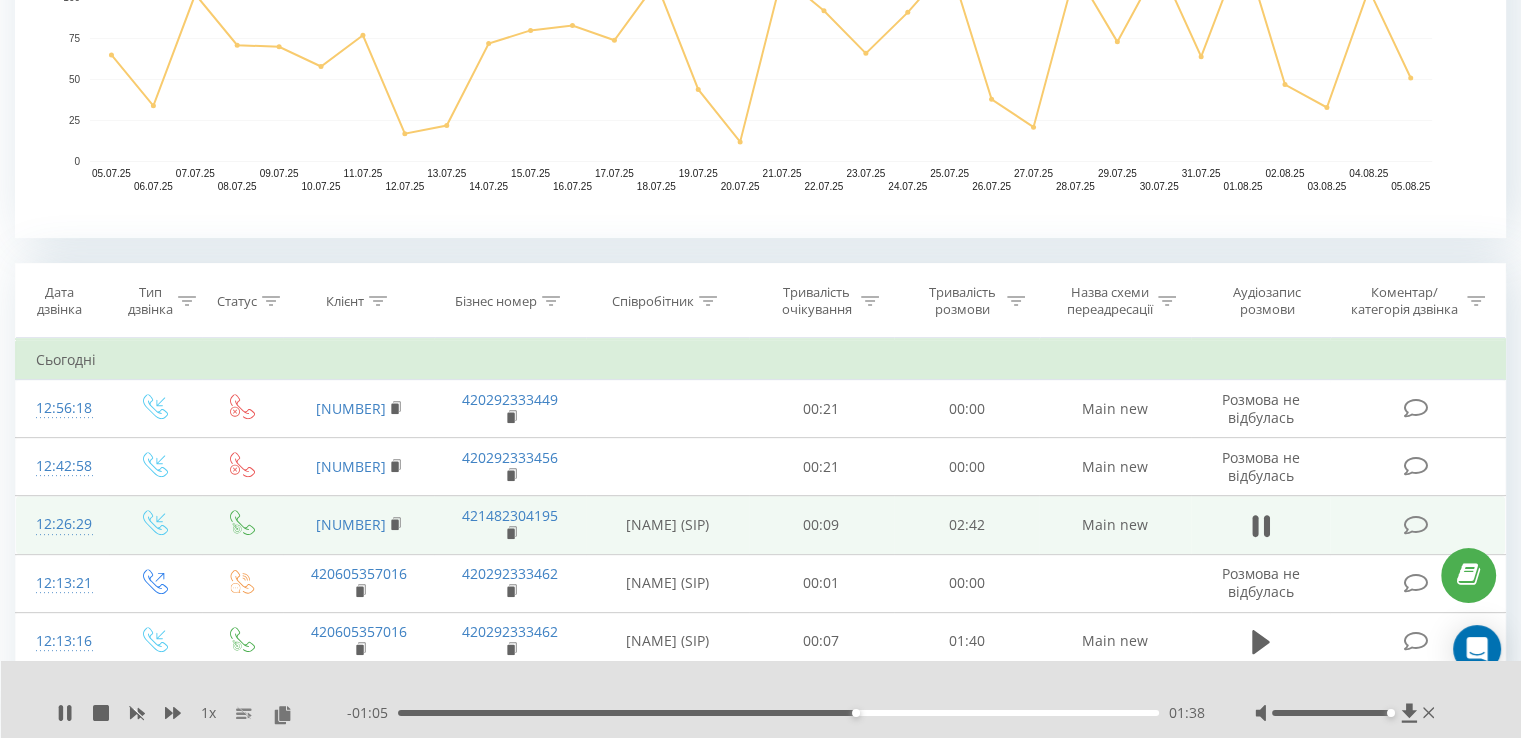 click on "1 x  - [TIME] [TIME]   [TIME]" at bounding box center [761, 699] 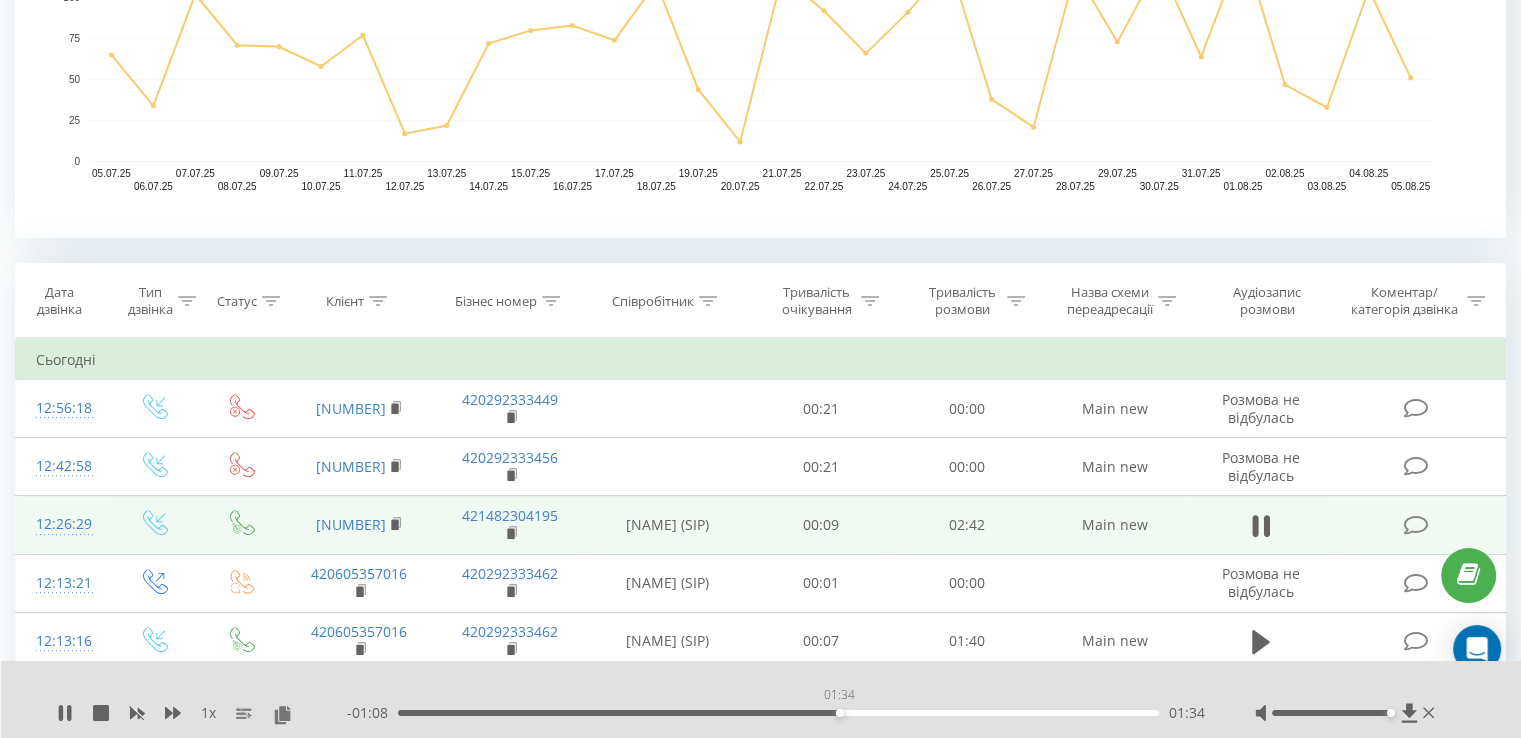 click on "01:34" at bounding box center [778, 713] 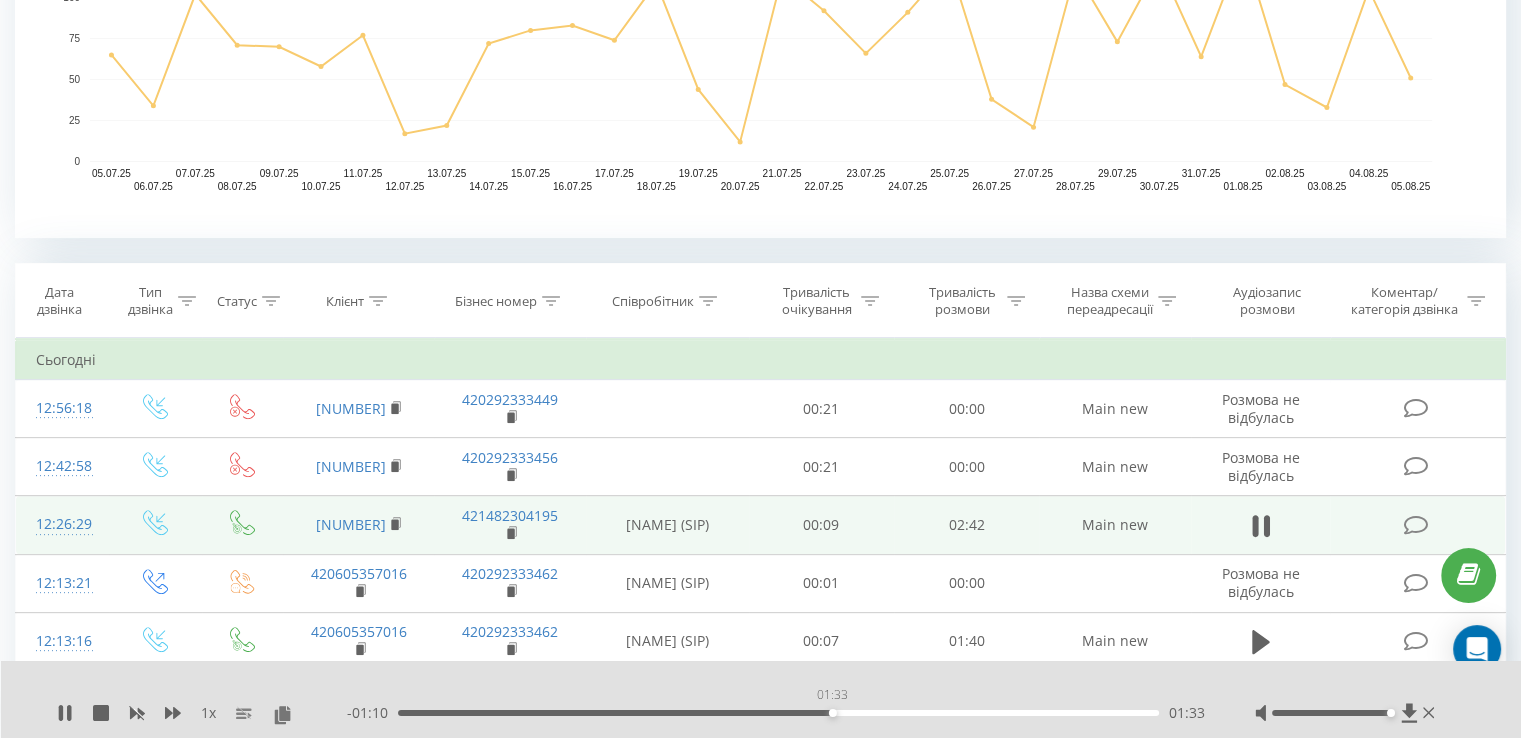 click on "01:33" at bounding box center (778, 713) 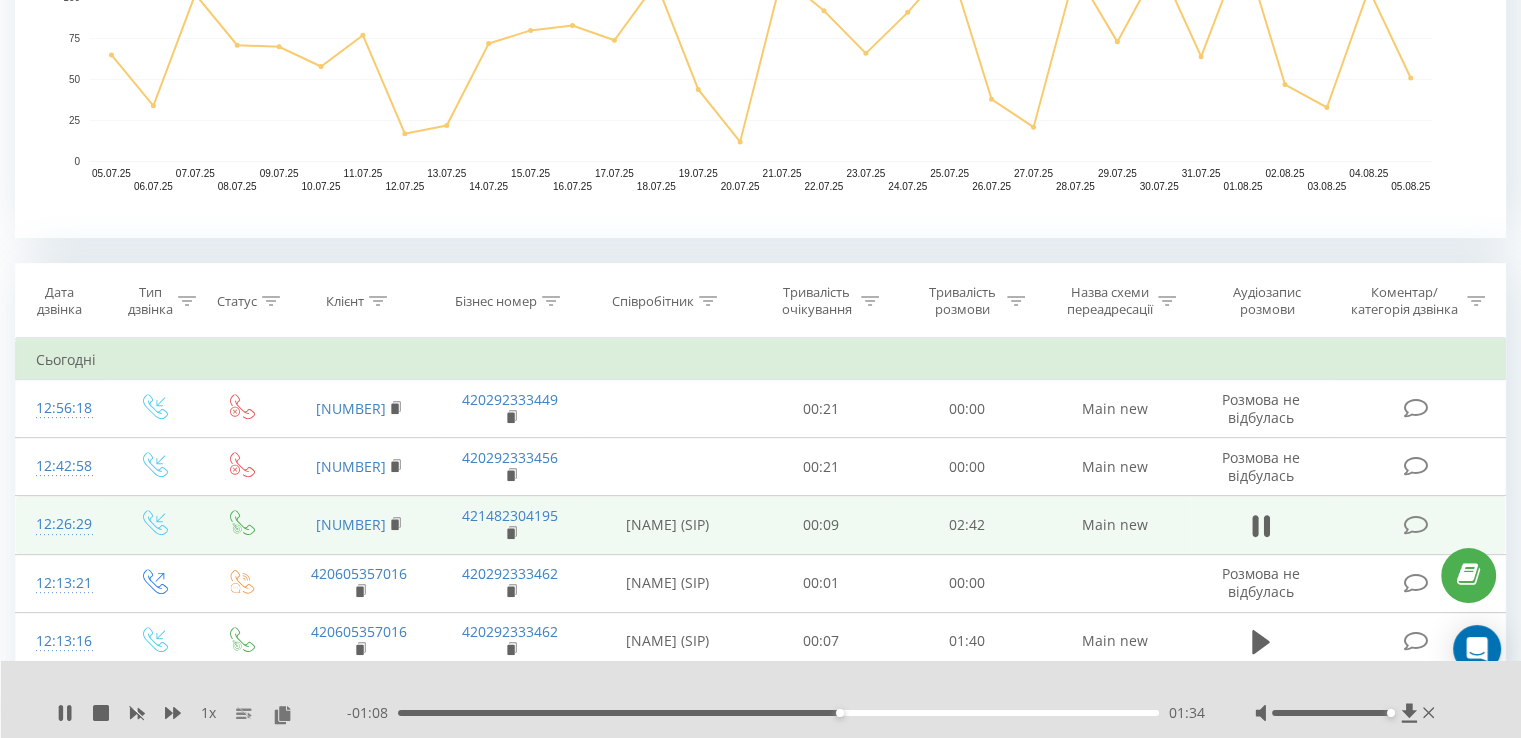 click on "- [TIME] [TIME]   [TIME]" at bounding box center [776, 713] 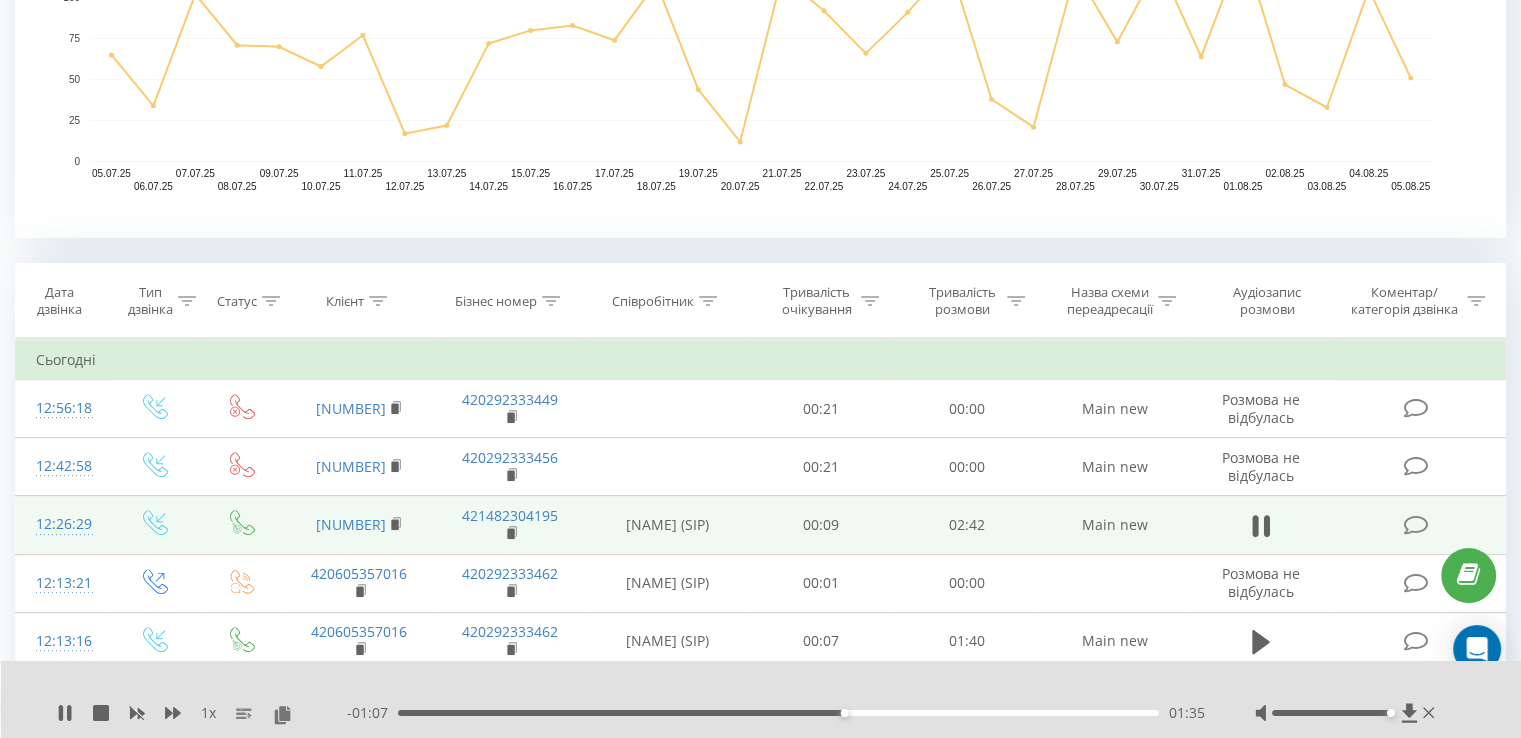 click on "01:35" at bounding box center [778, 713] 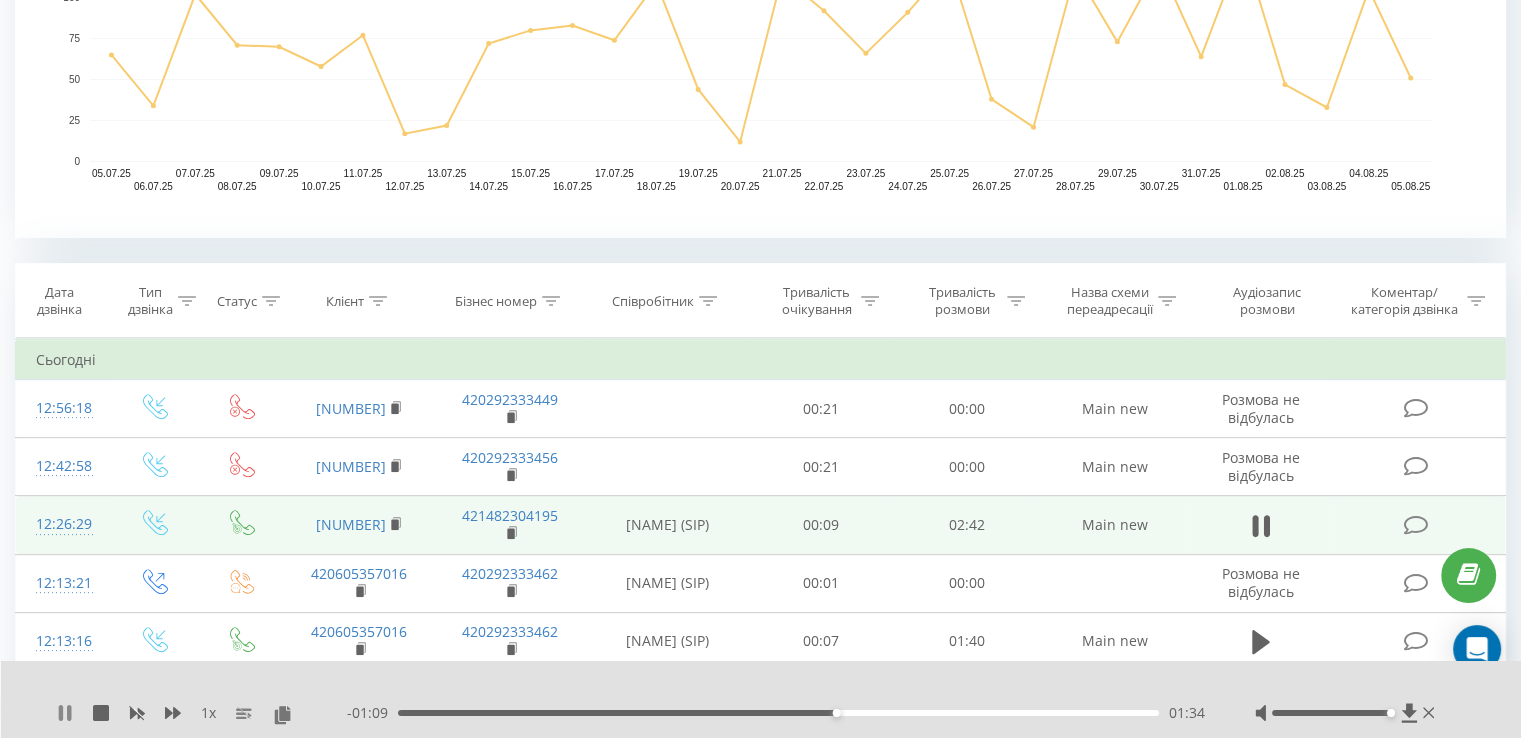 click 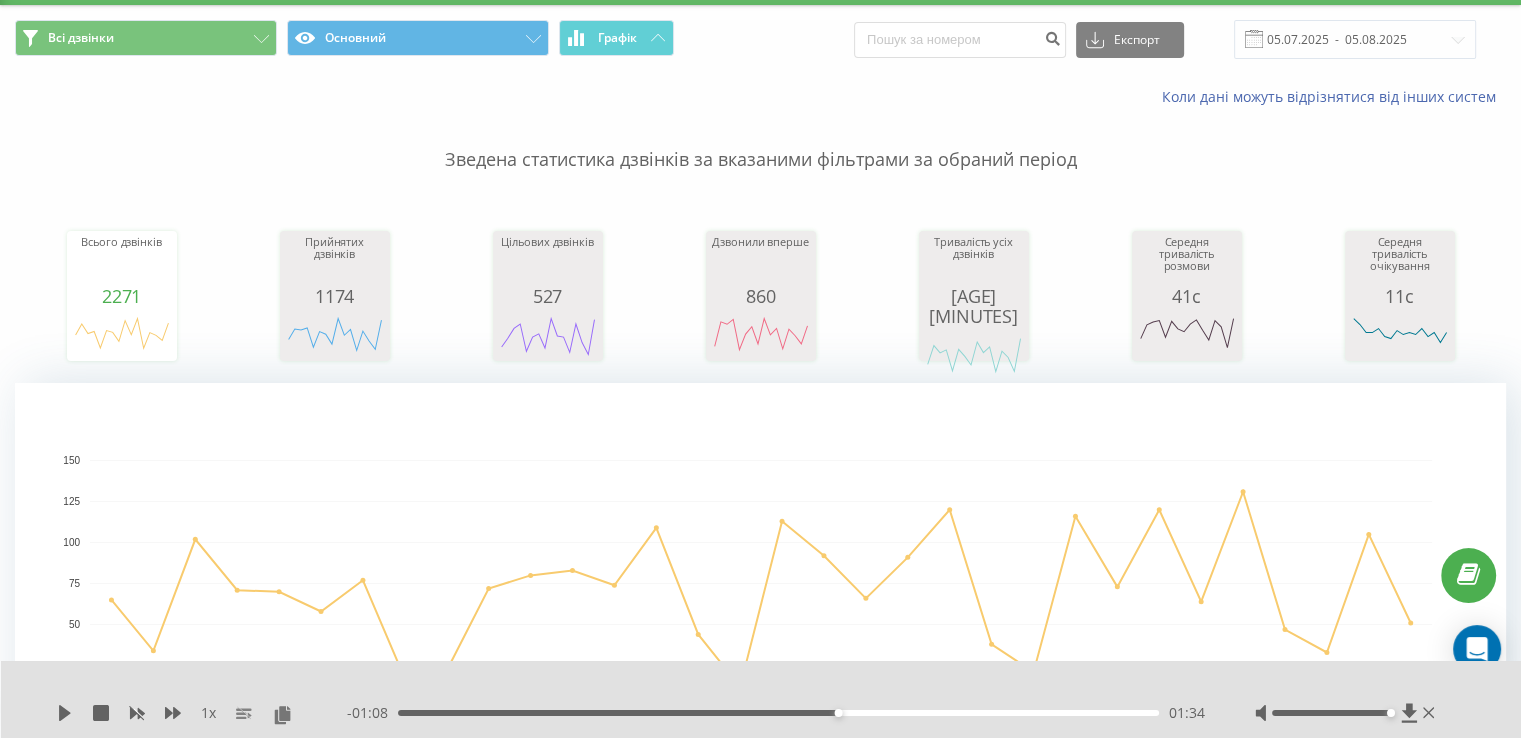 scroll, scrollTop: 0, scrollLeft: 0, axis: both 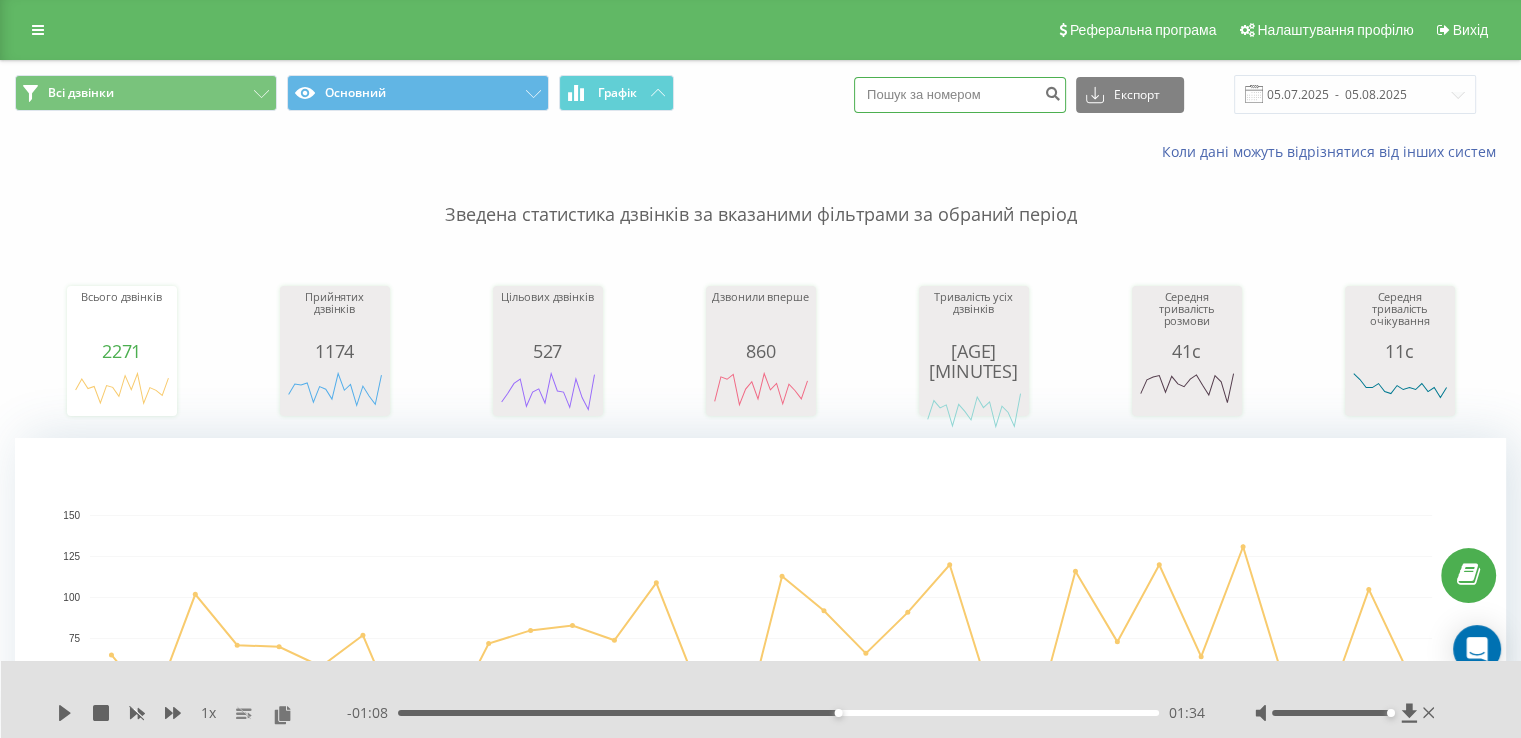 click at bounding box center (960, 95) 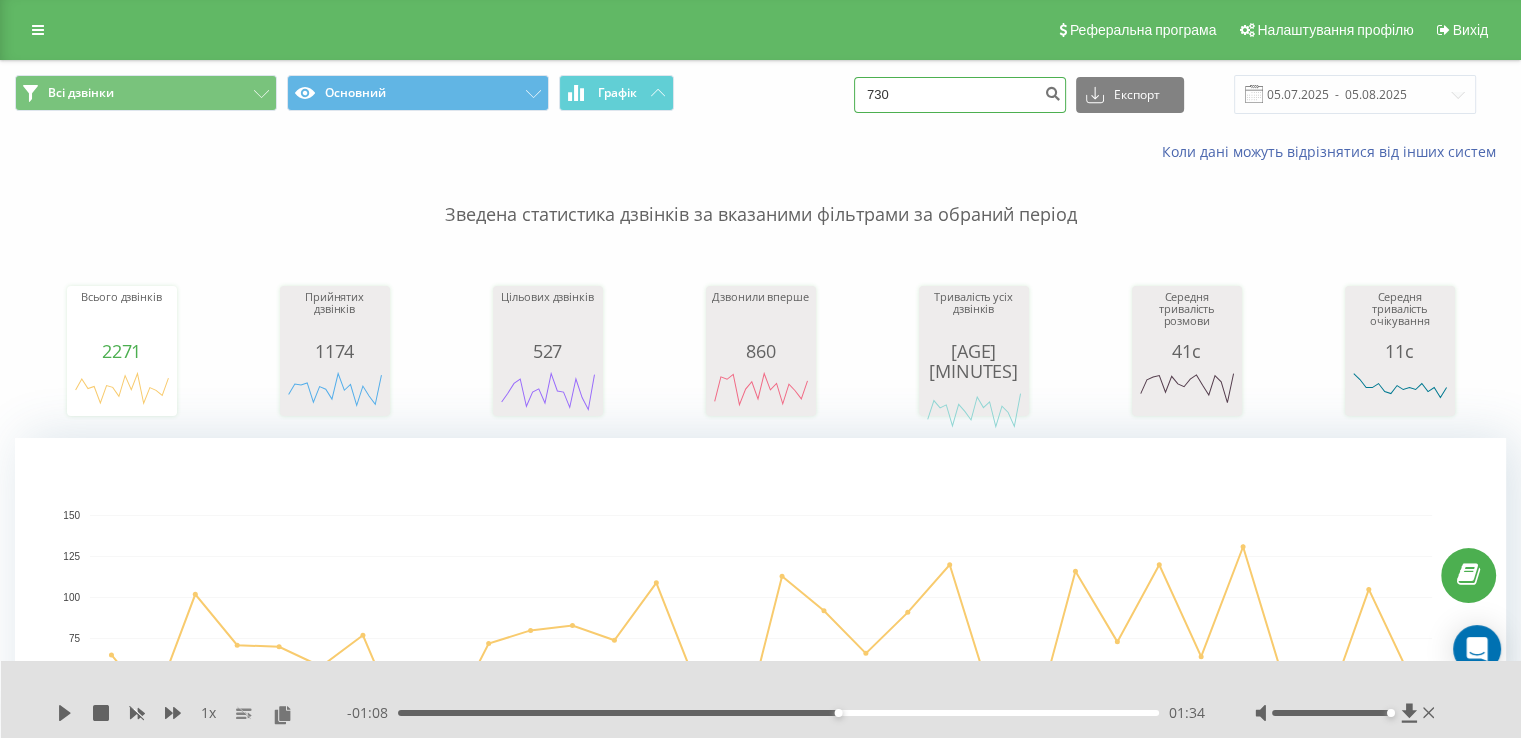 type on "730" 